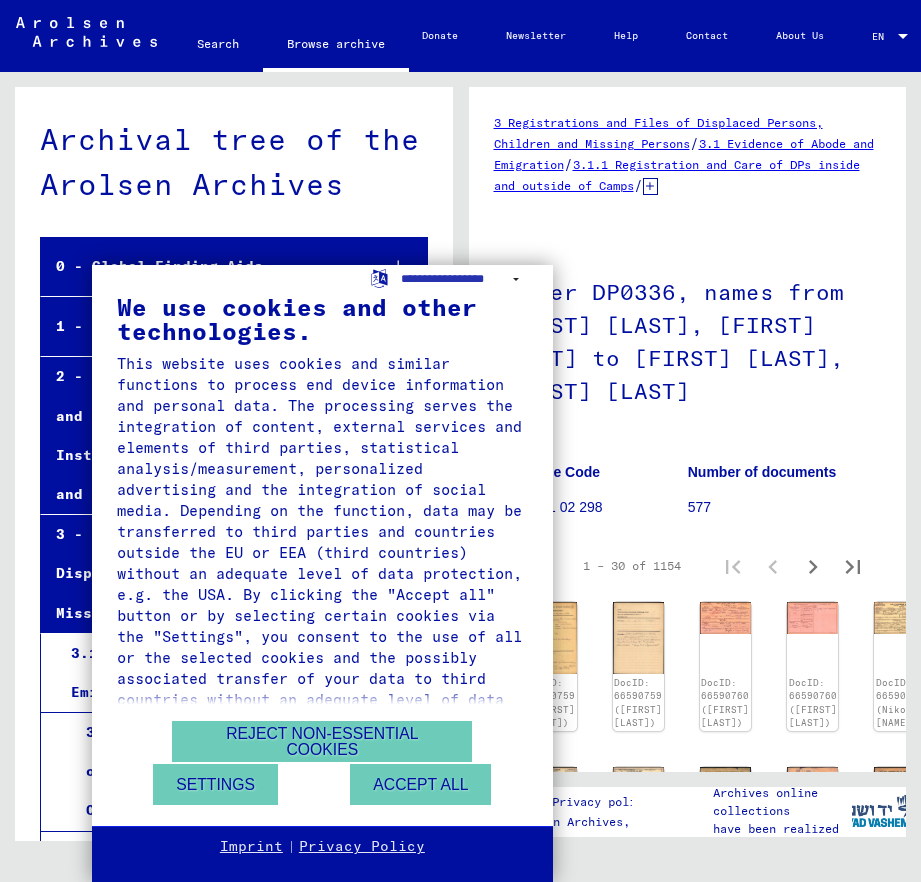 scroll, scrollTop: 0, scrollLeft: 0, axis: both 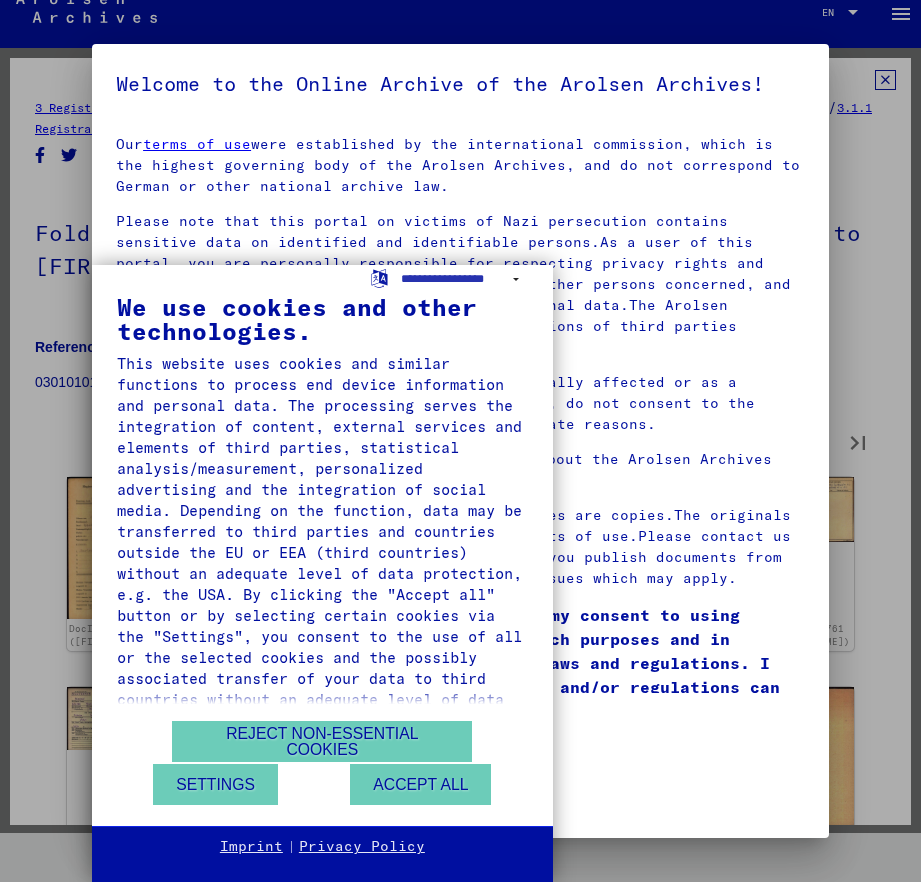 type on "*" 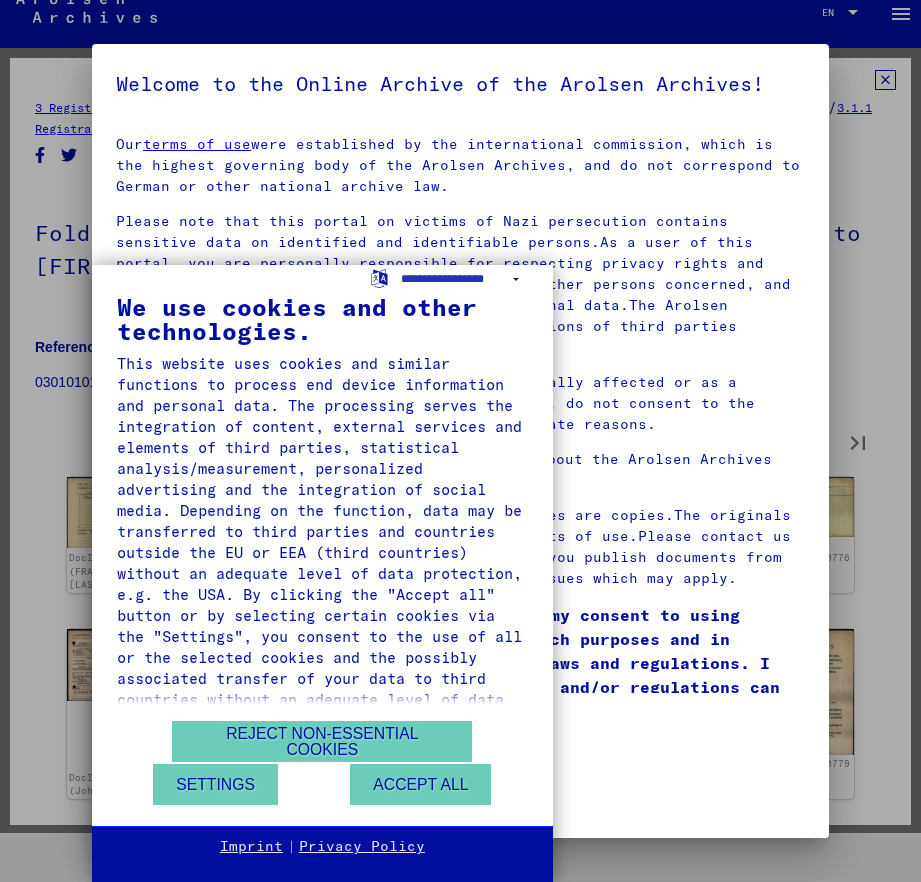 type on "*" 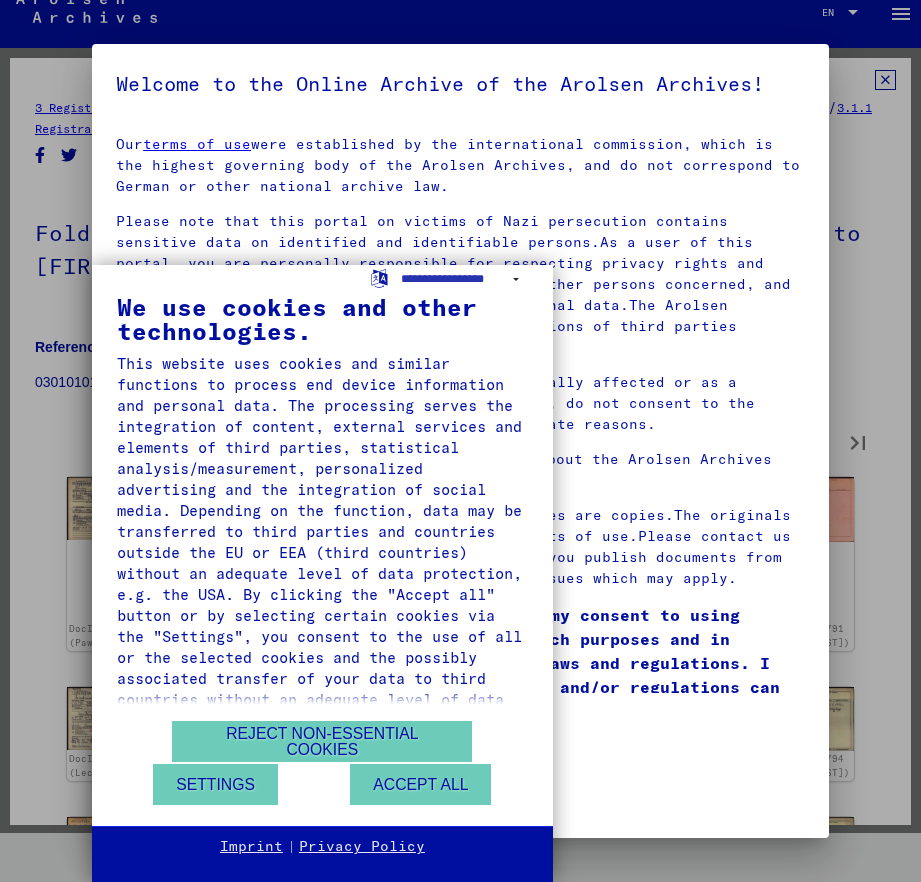 type on "*" 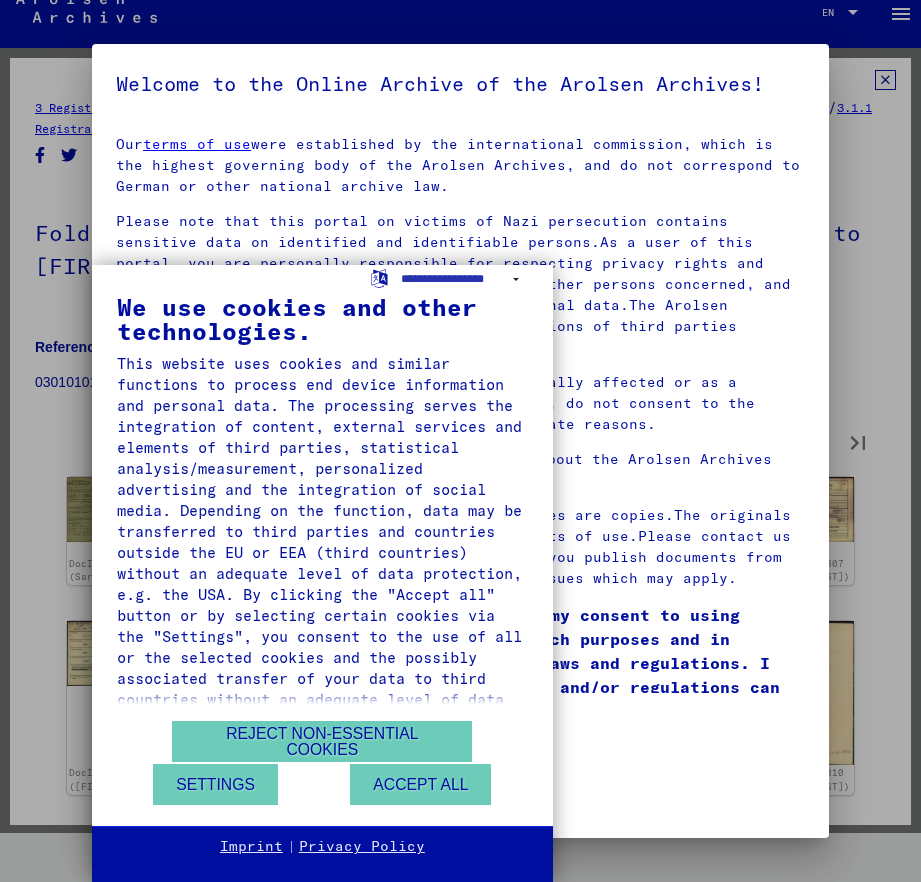 type on "*" 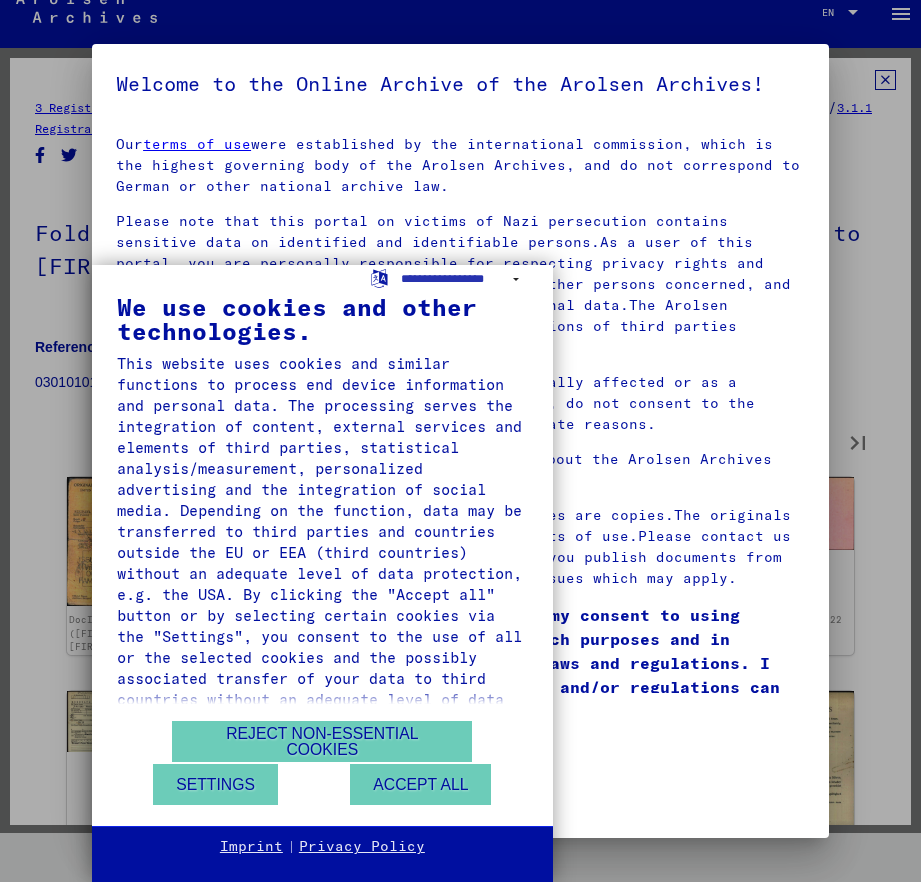 type on "*" 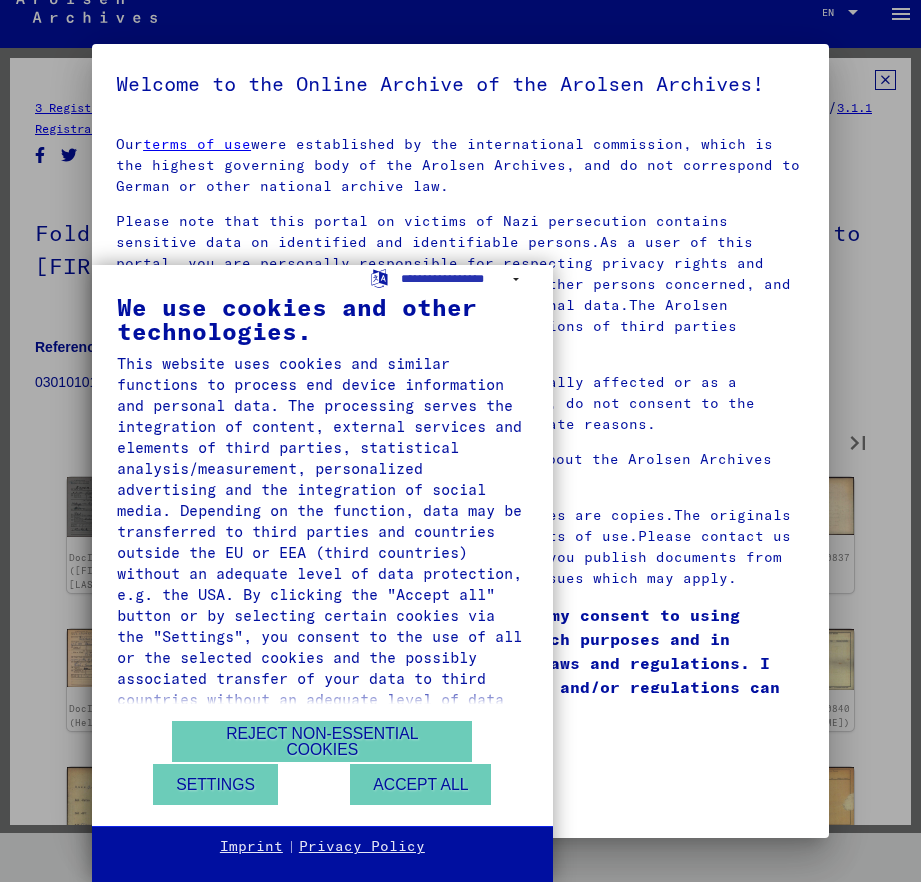 type on "*" 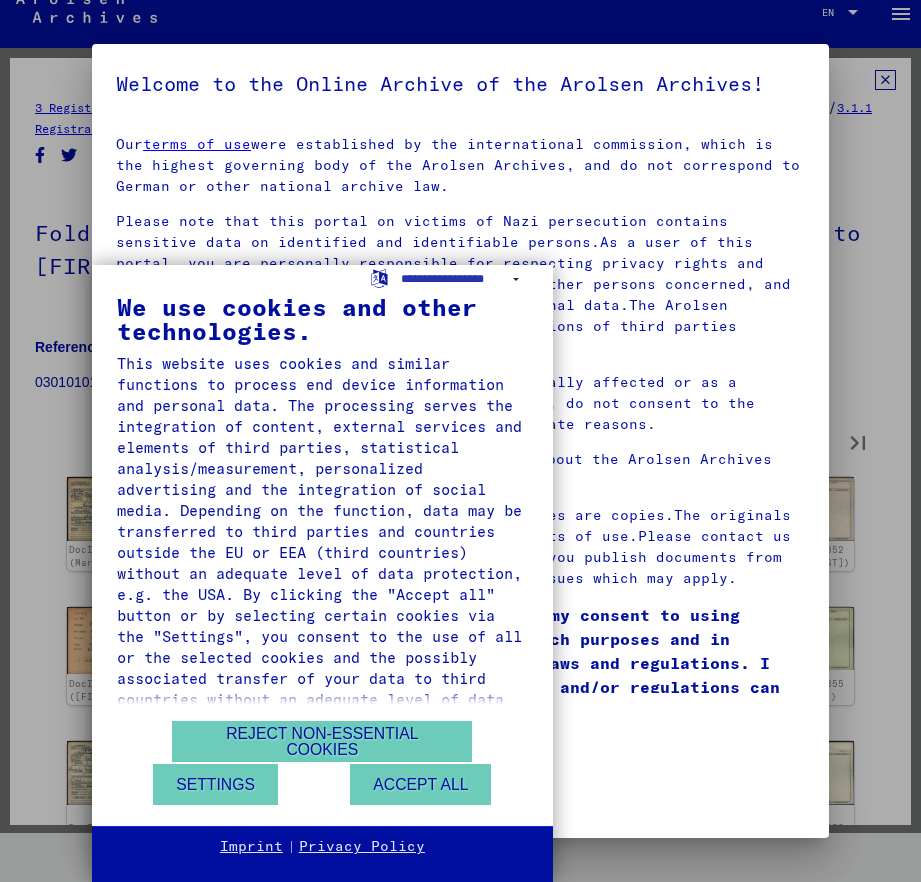 type on "*" 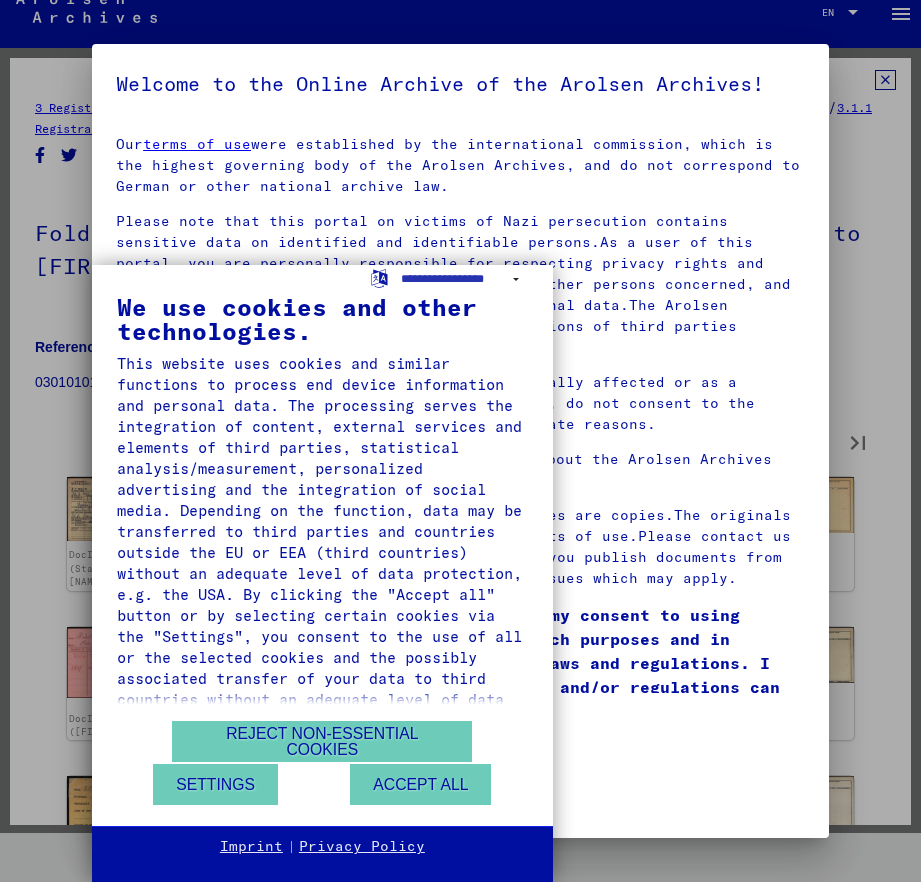 type on "*" 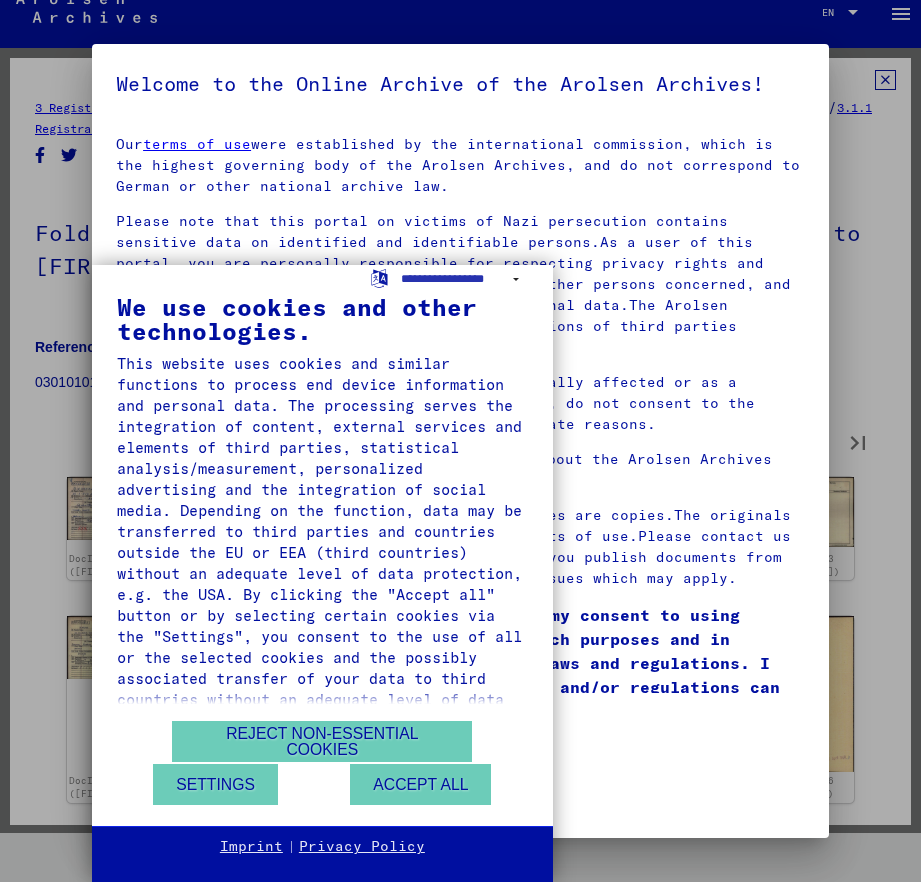 type on "**" 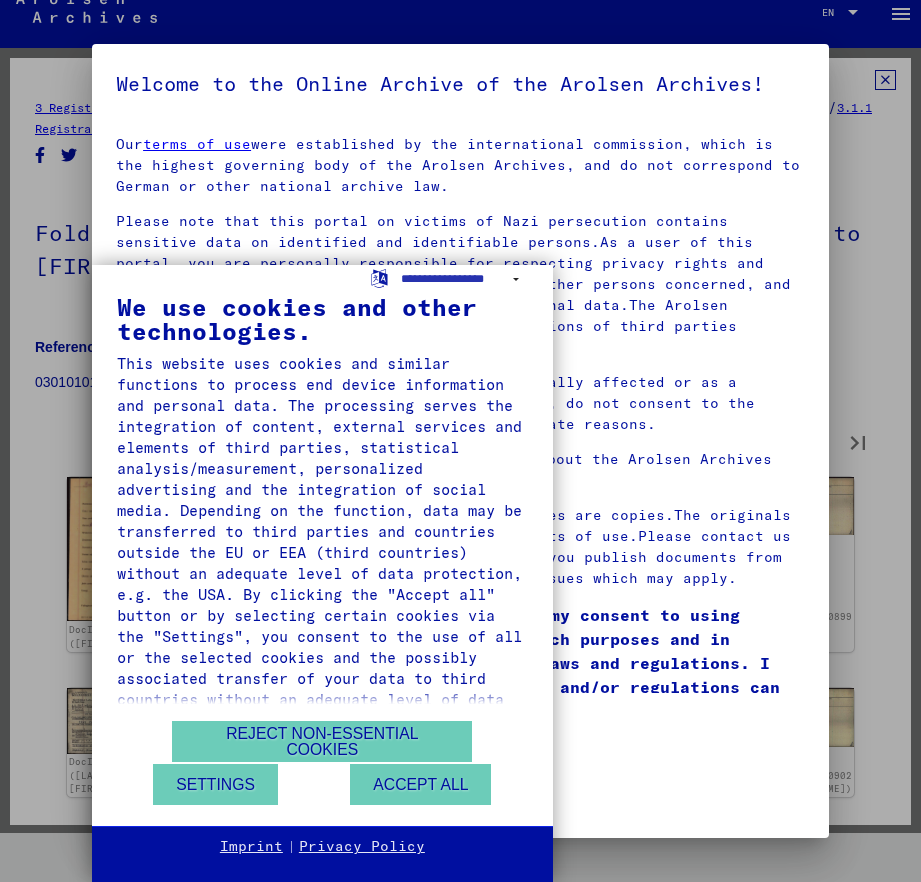 type on "**" 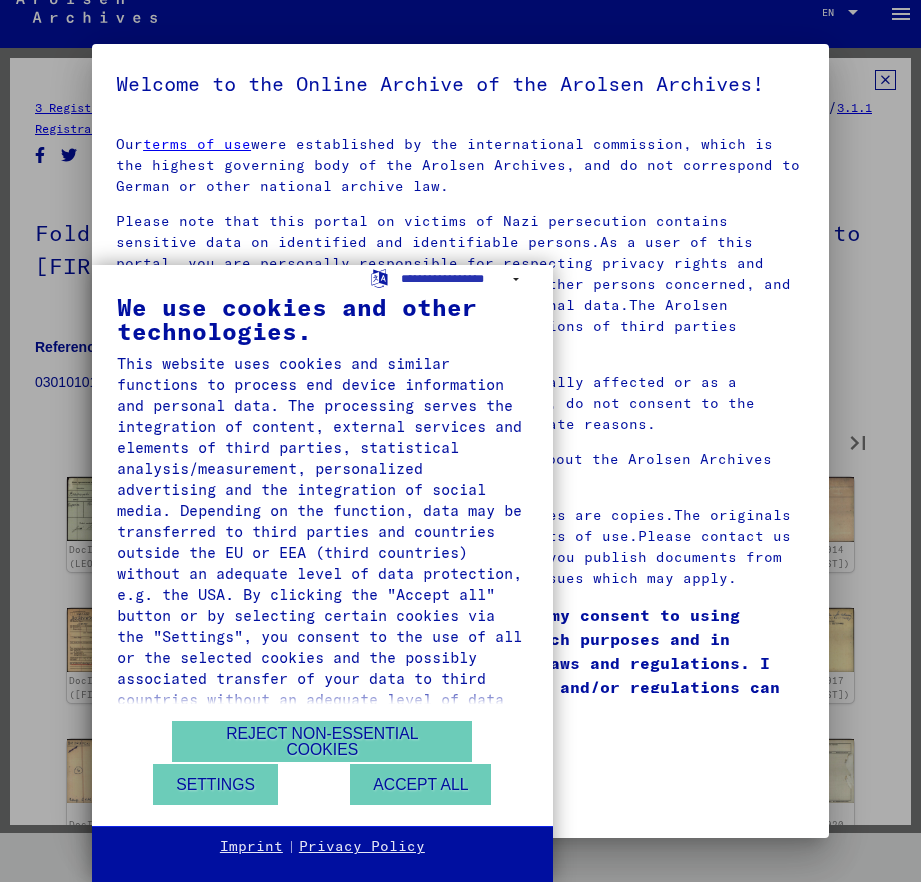 type on "**" 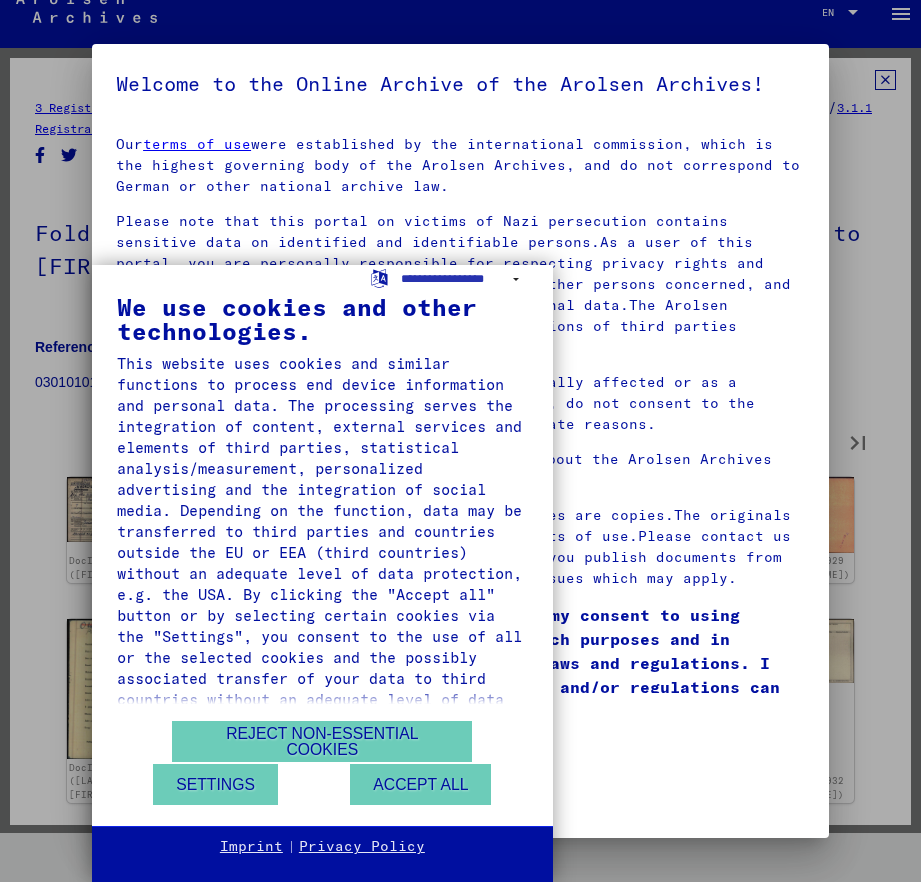 type on "**" 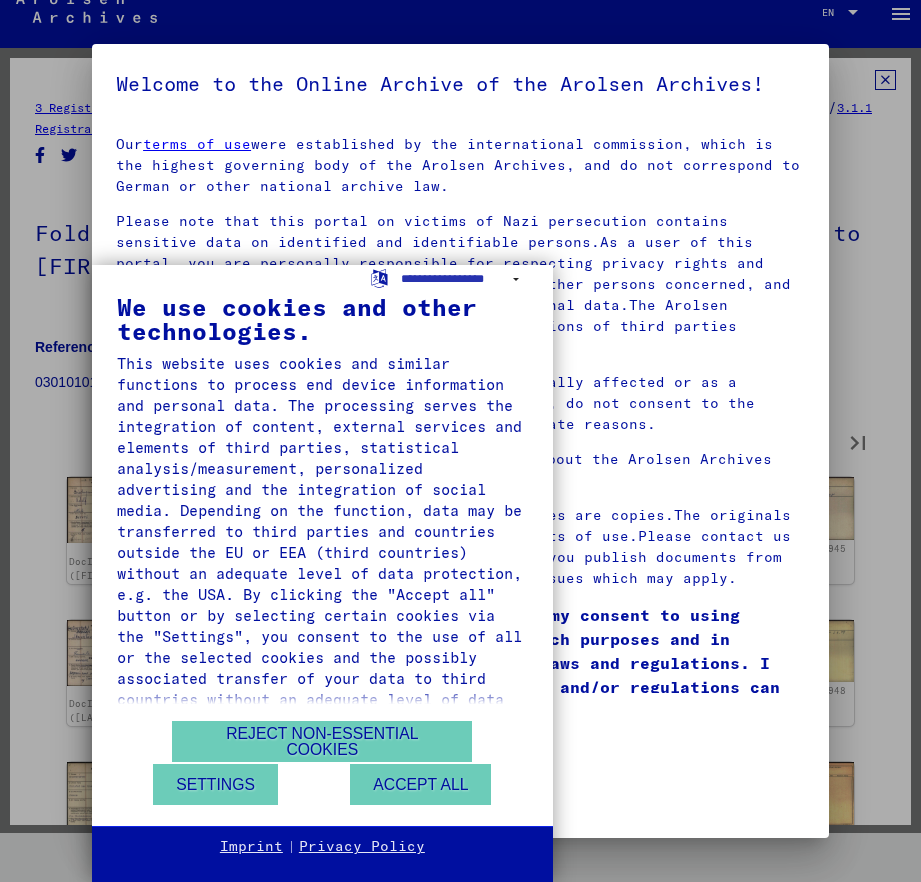 type on "**" 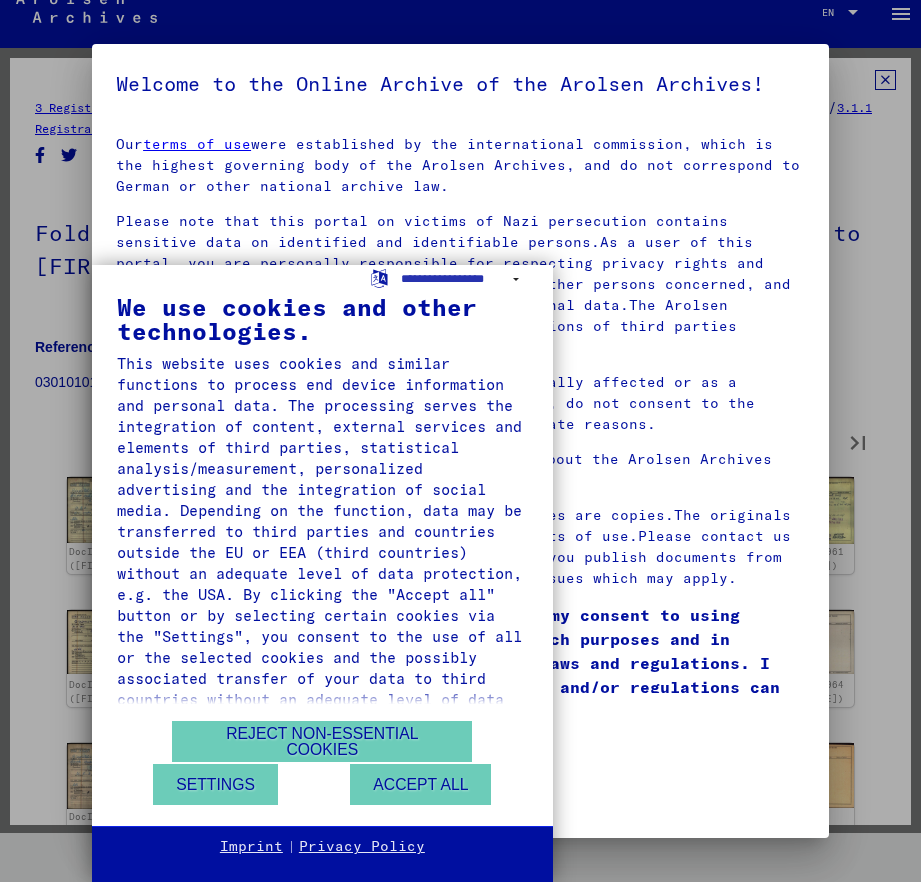 type on "**" 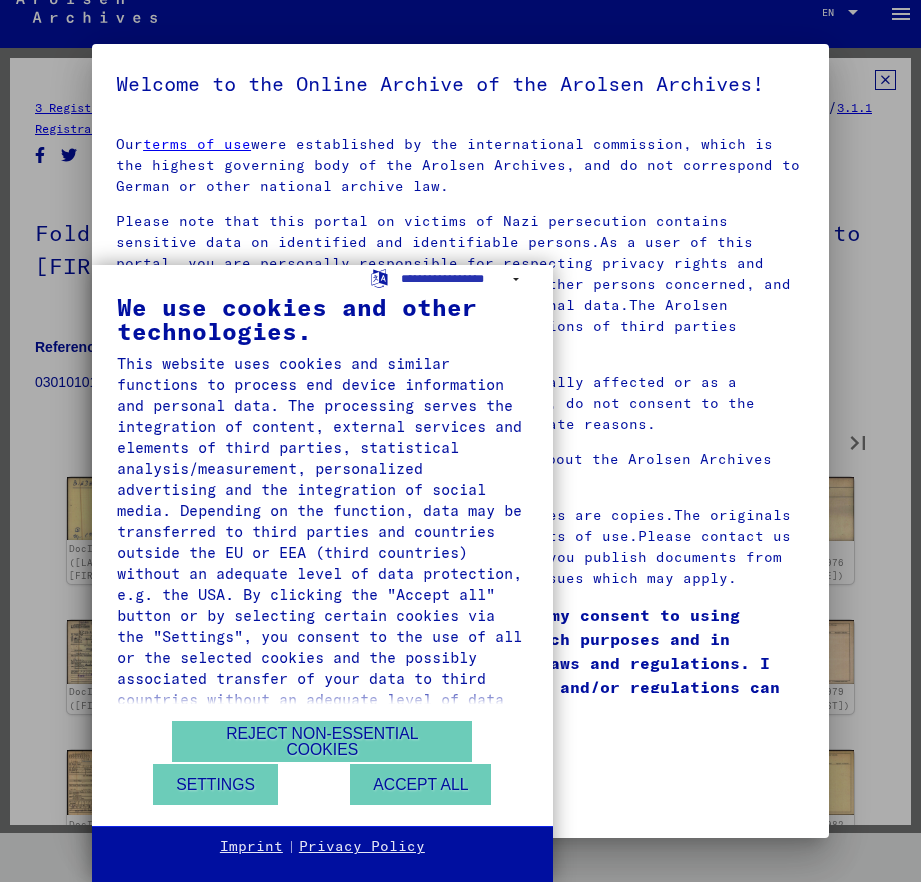 type on "**" 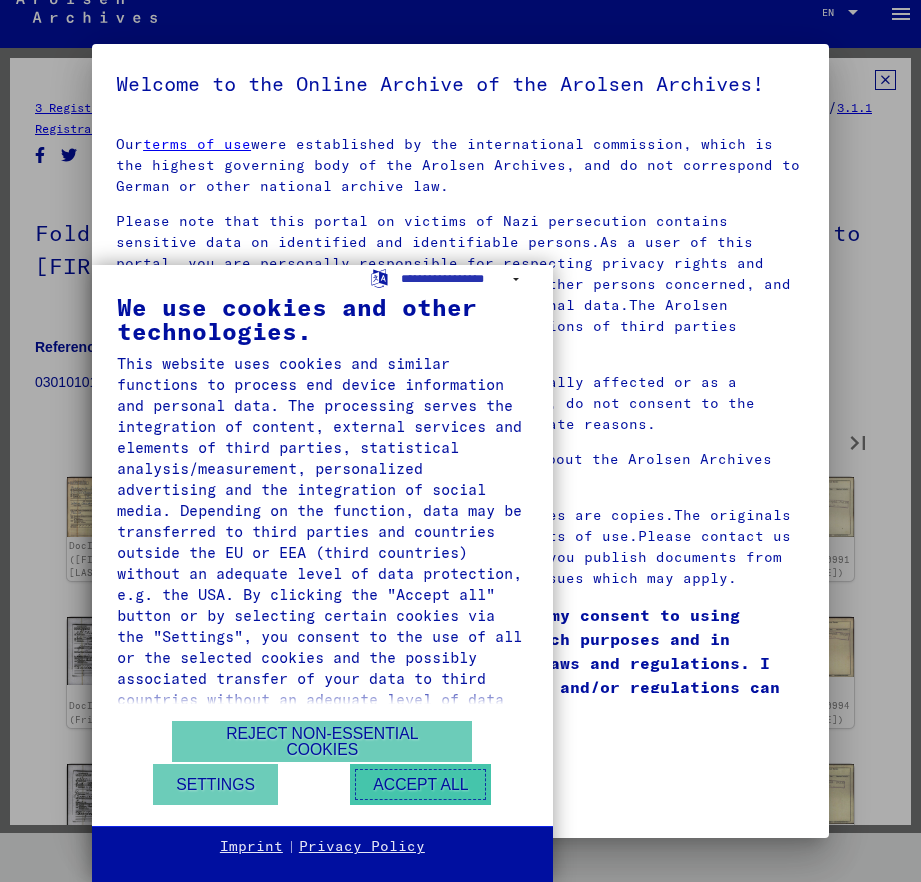 click on "Accept all" at bounding box center [420, 784] 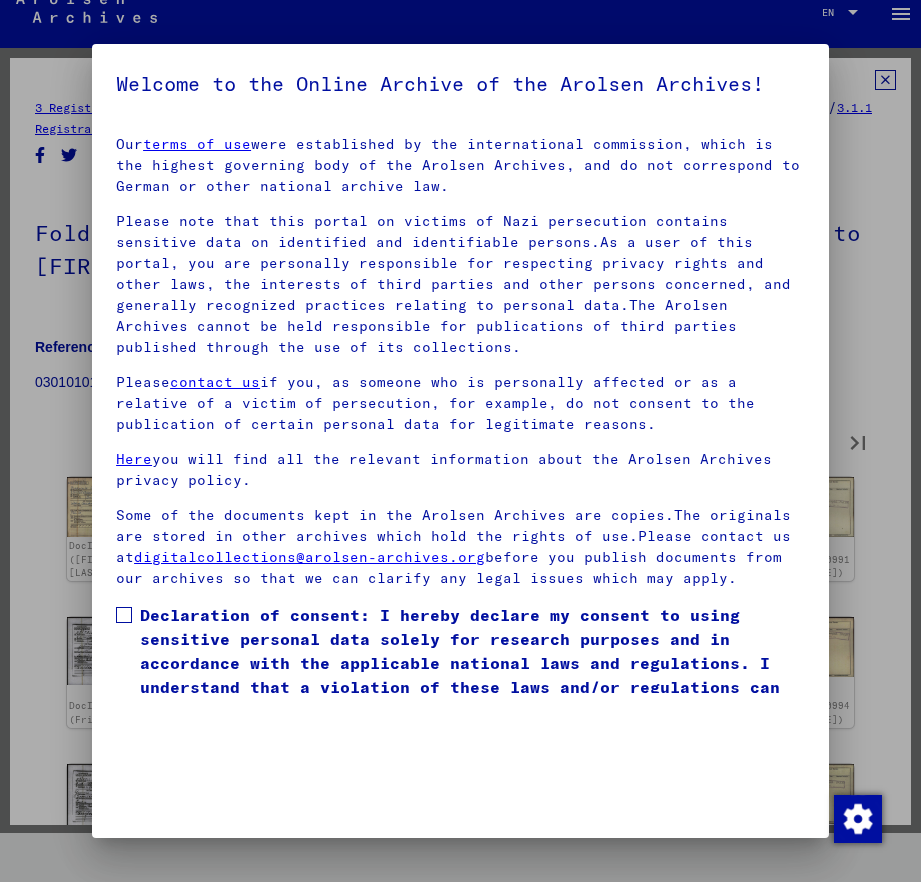 click on "Declaration of consent: I hereby declare my consent to using sensitive personal data solely for research purposes and in accordance with the applicable national laws and regulations. I understand that a violation of these laws and/or regulations can result in criminal proceedings." at bounding box center (472, 663) 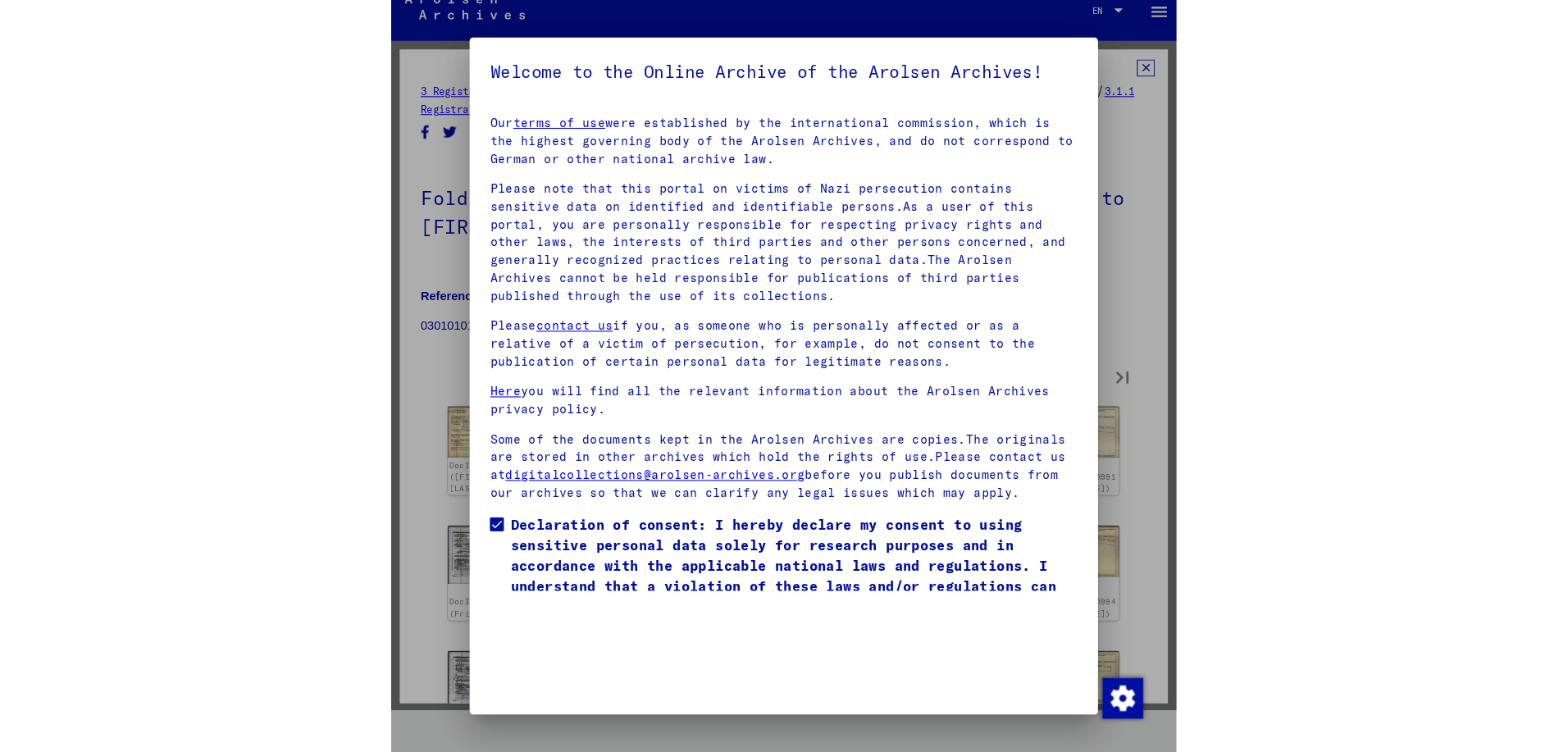 scroll, scrollTop: 72, scrollLeft: 0, axis: vertical 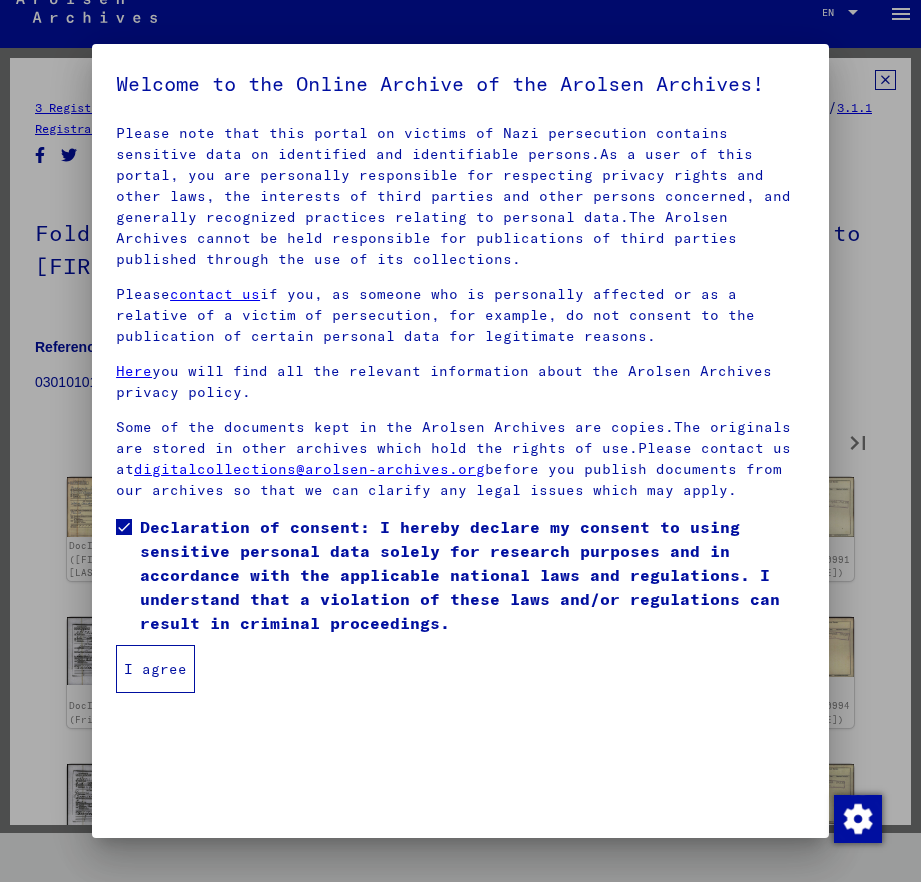 click on "I agree" at bounding box center (155, 669) 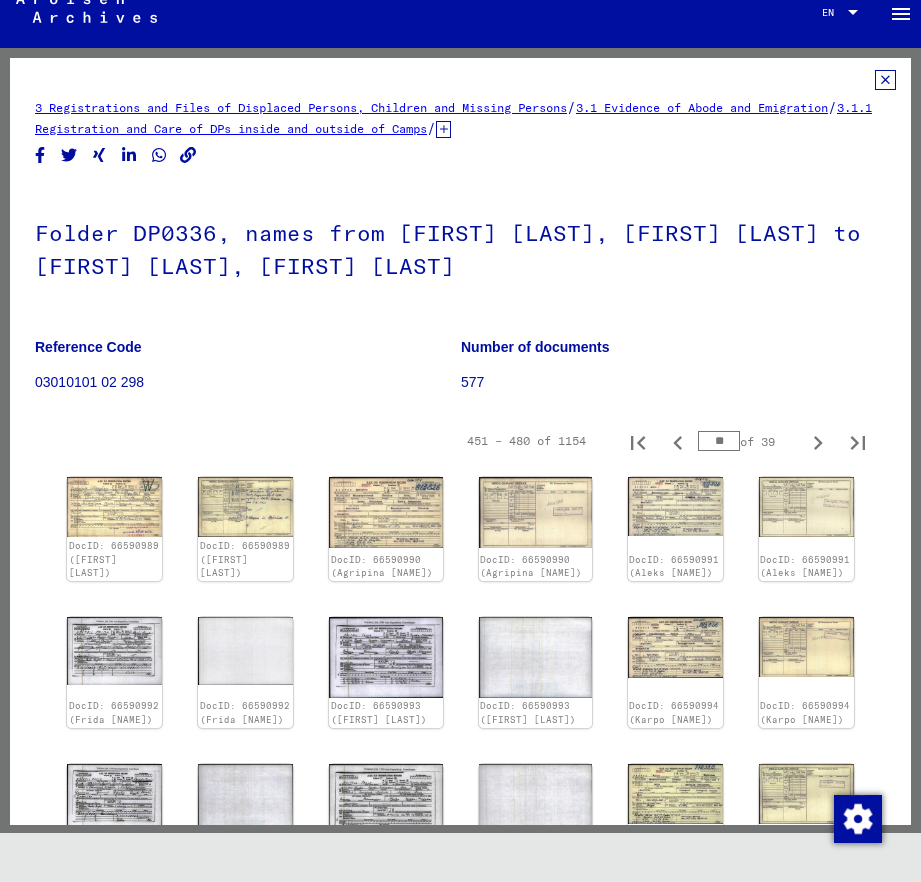 type on "**" 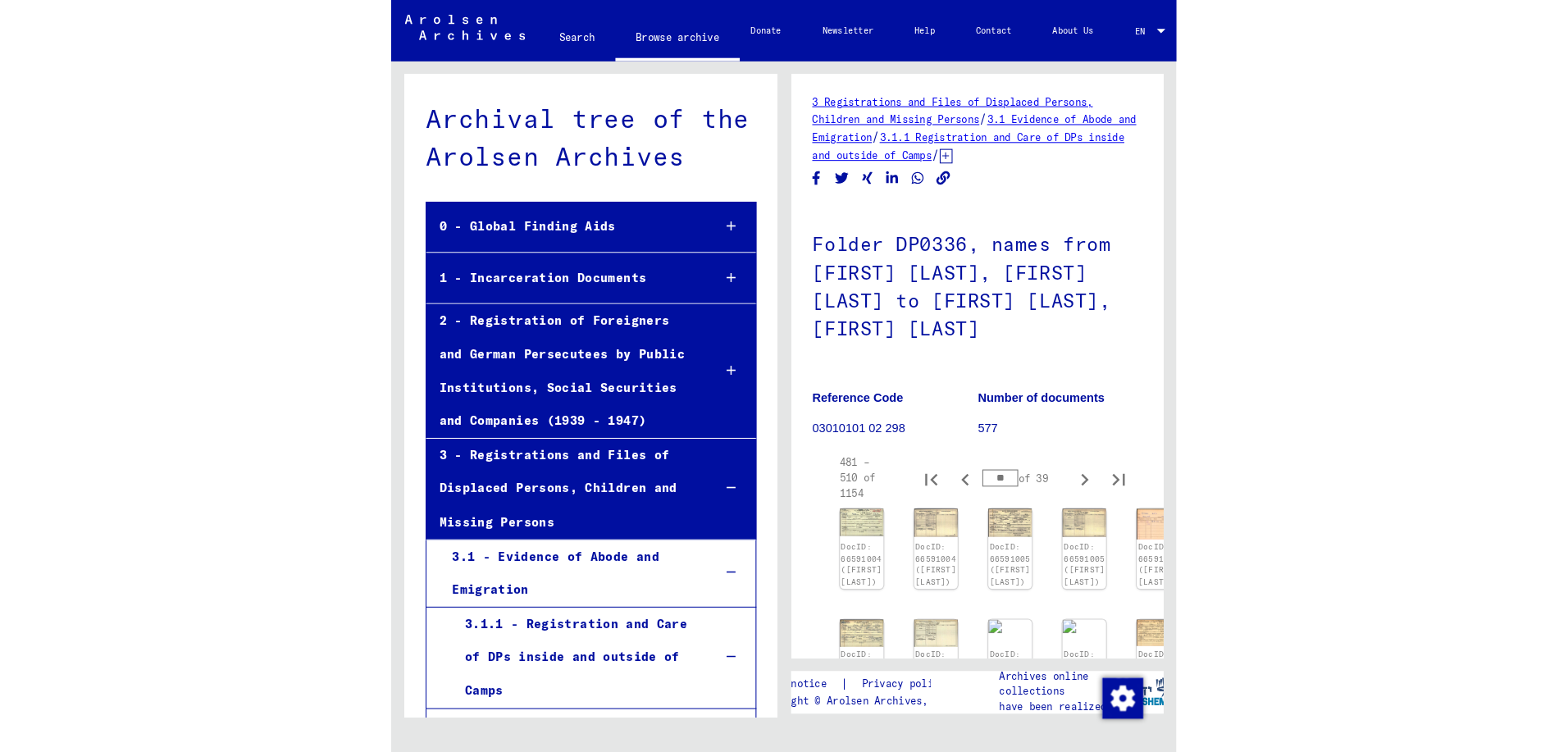 scroll, scrollTop: 0, scrollLeft: 0, axis: both 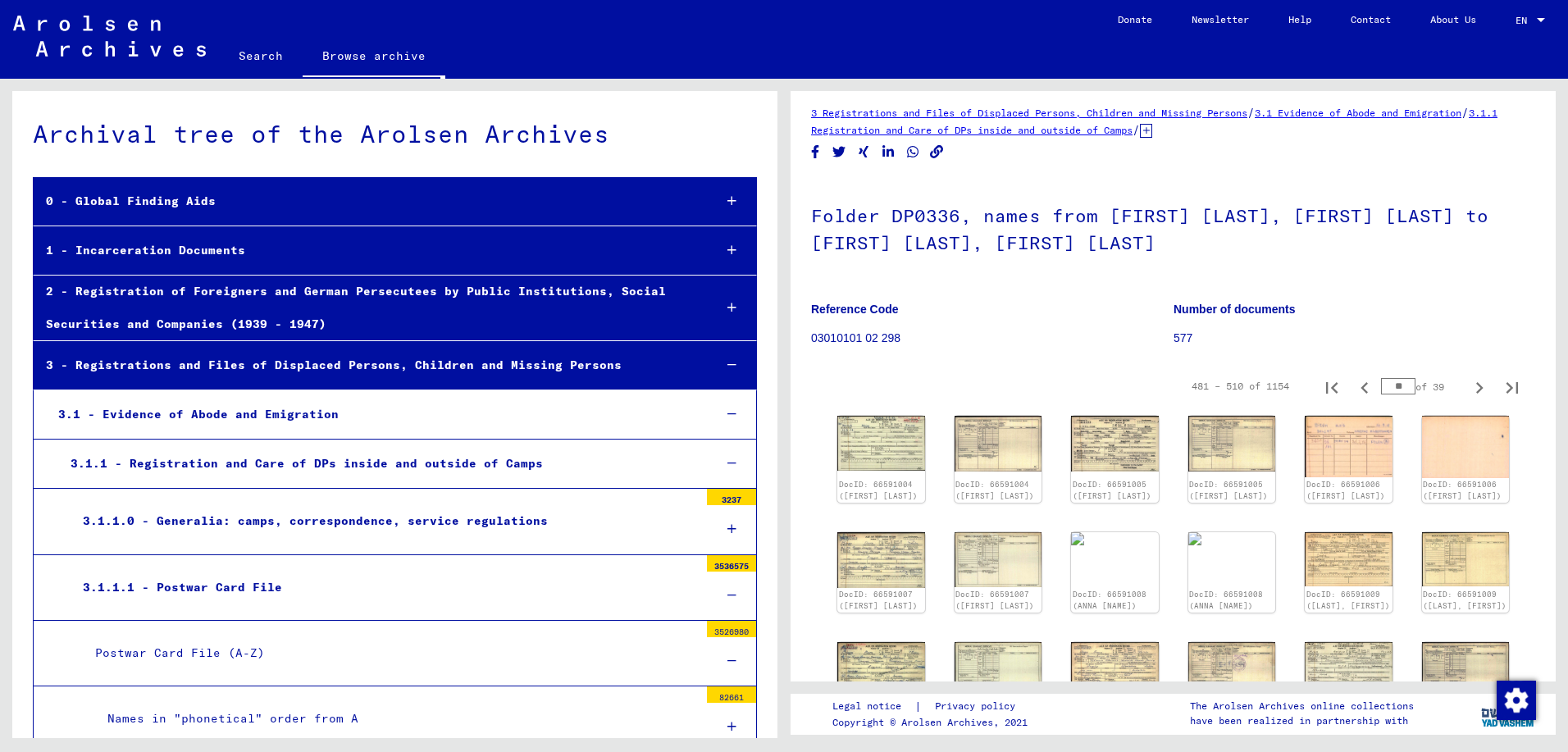 type on "**" 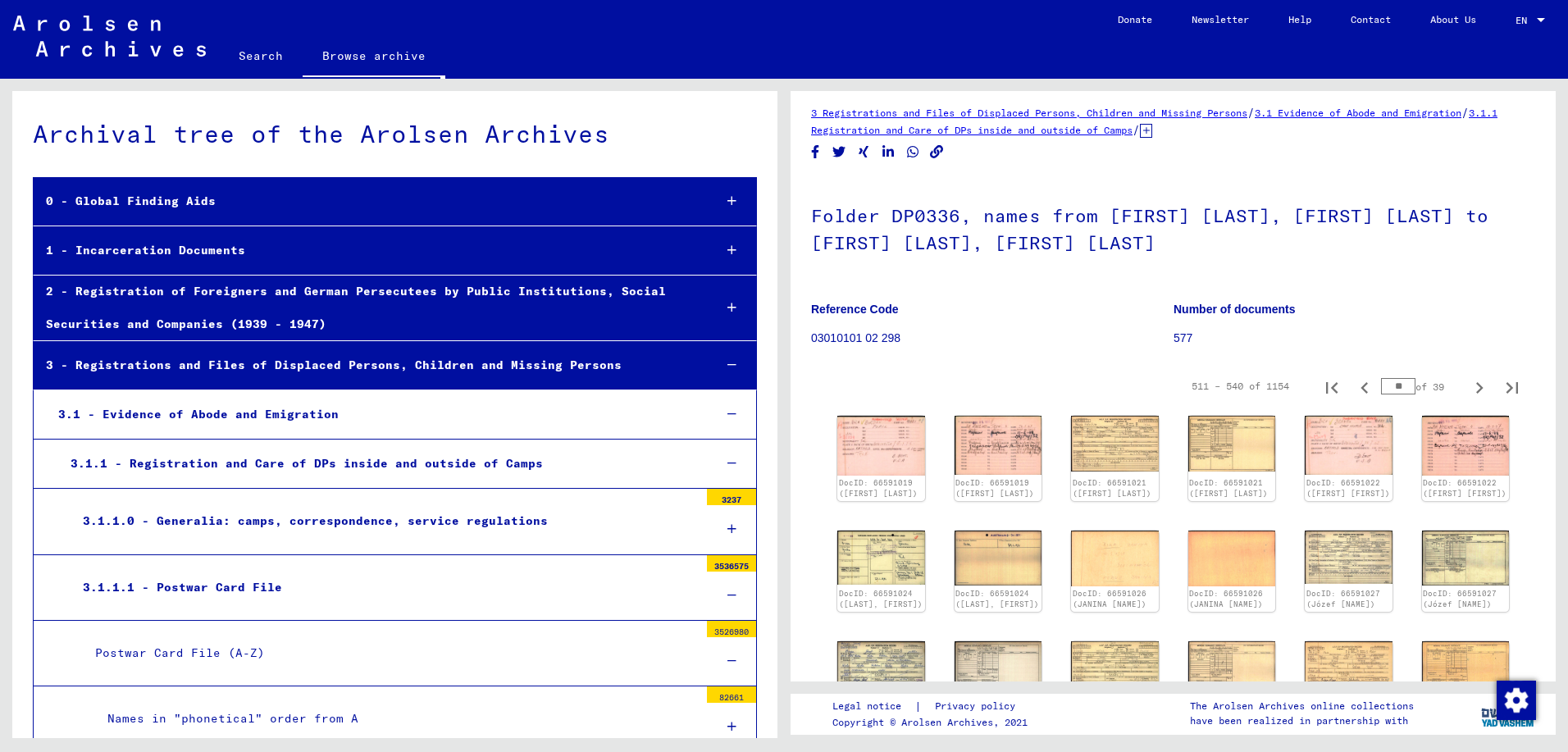 type on "**" 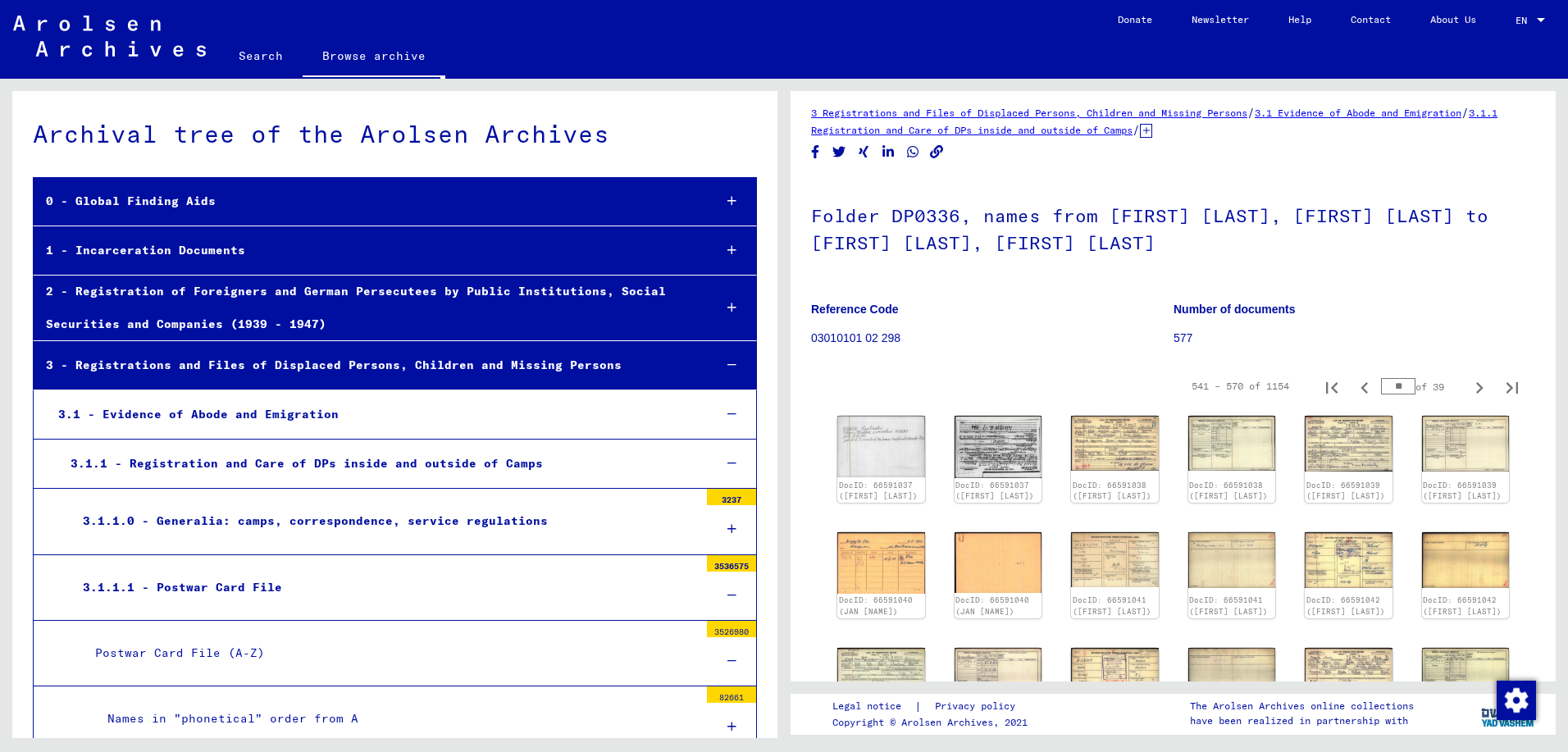 type on "**" 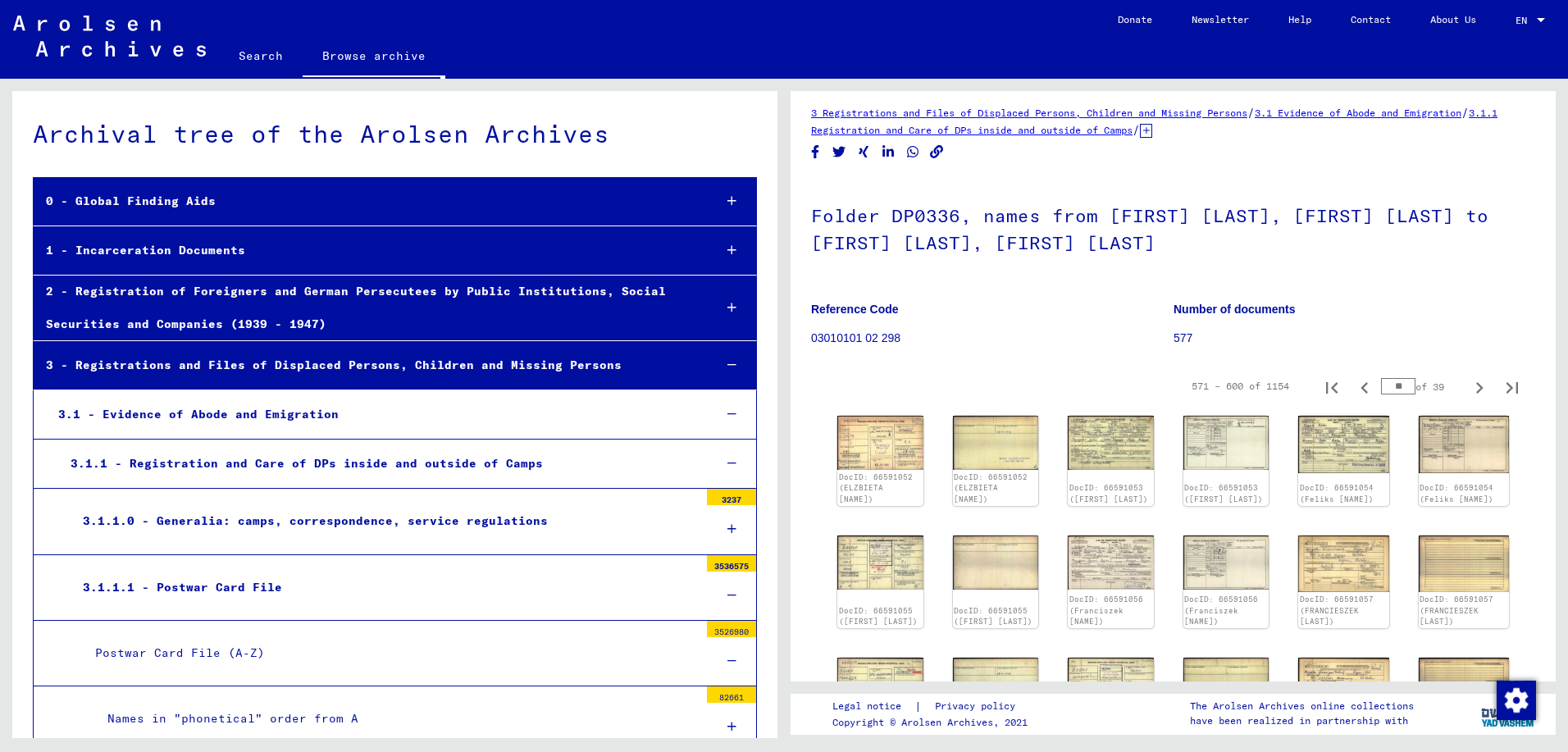 type on "**" 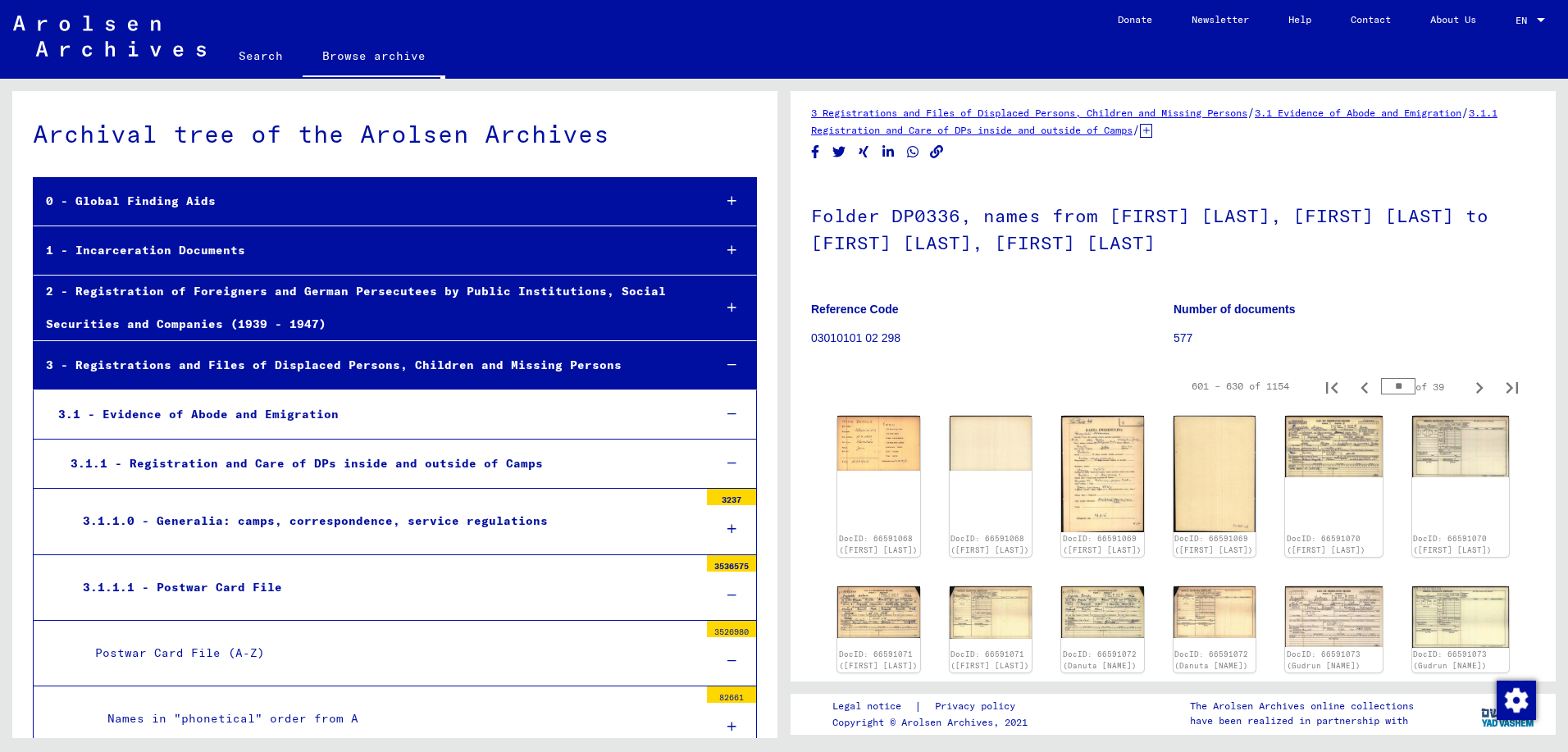 type on "**" 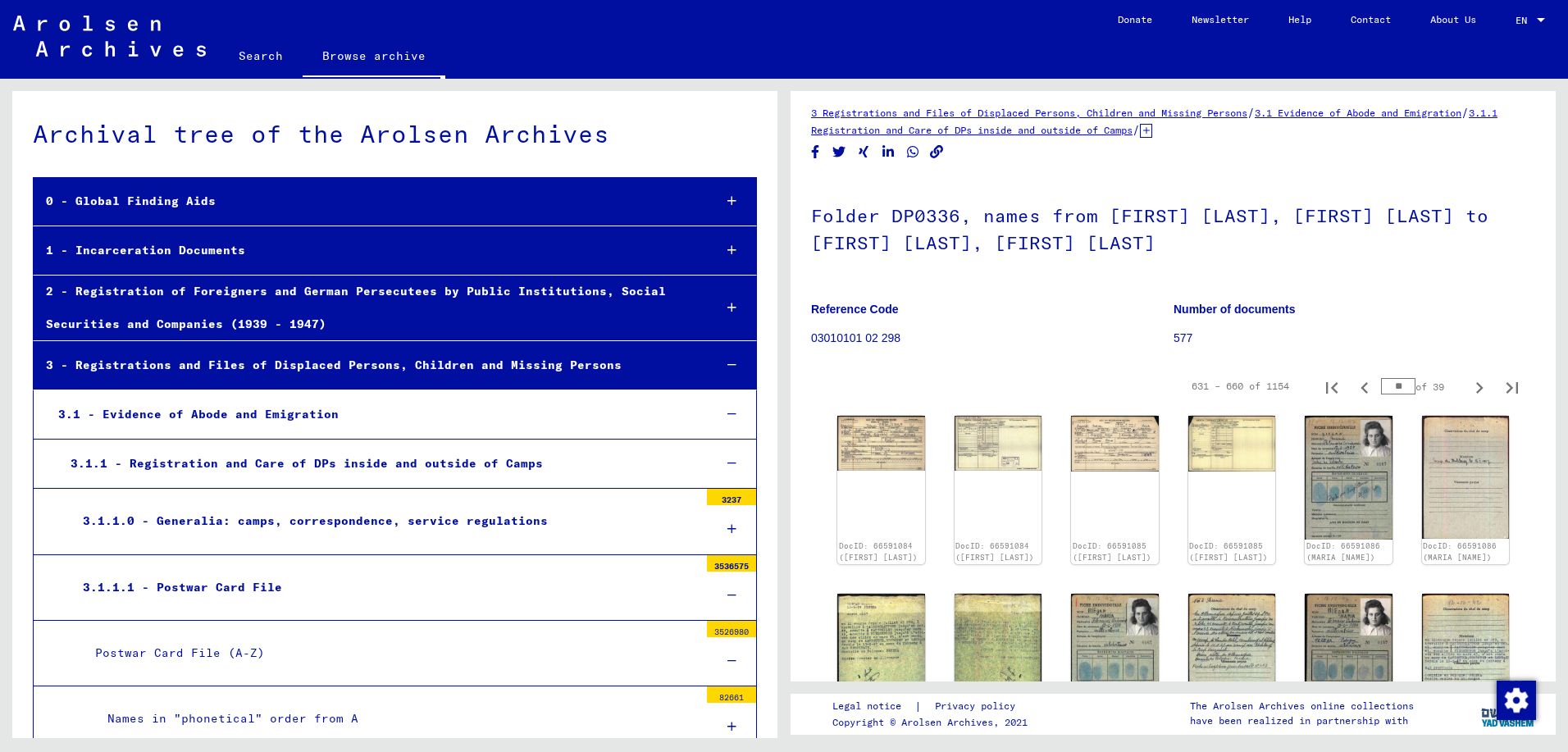type on "**" 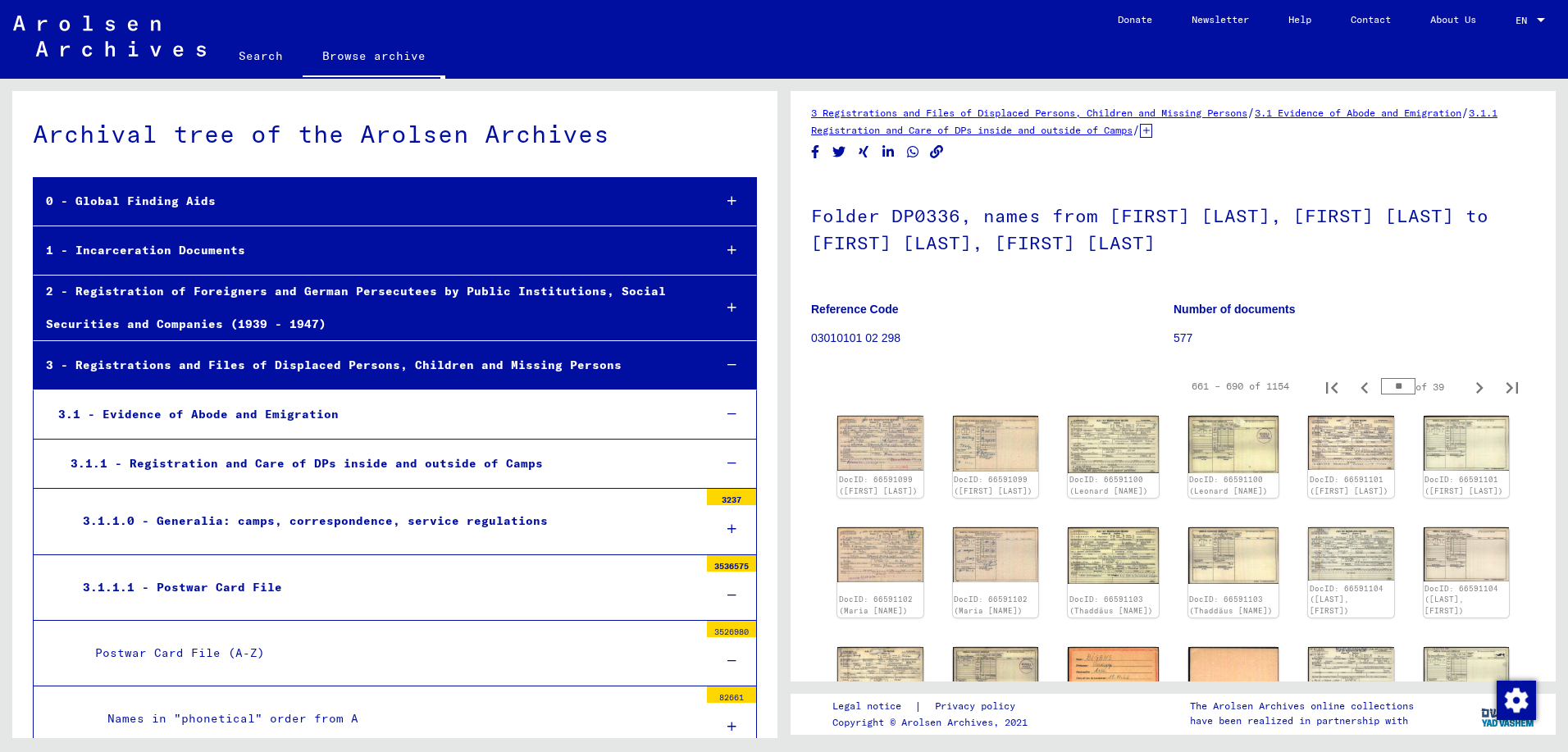 type on "**" 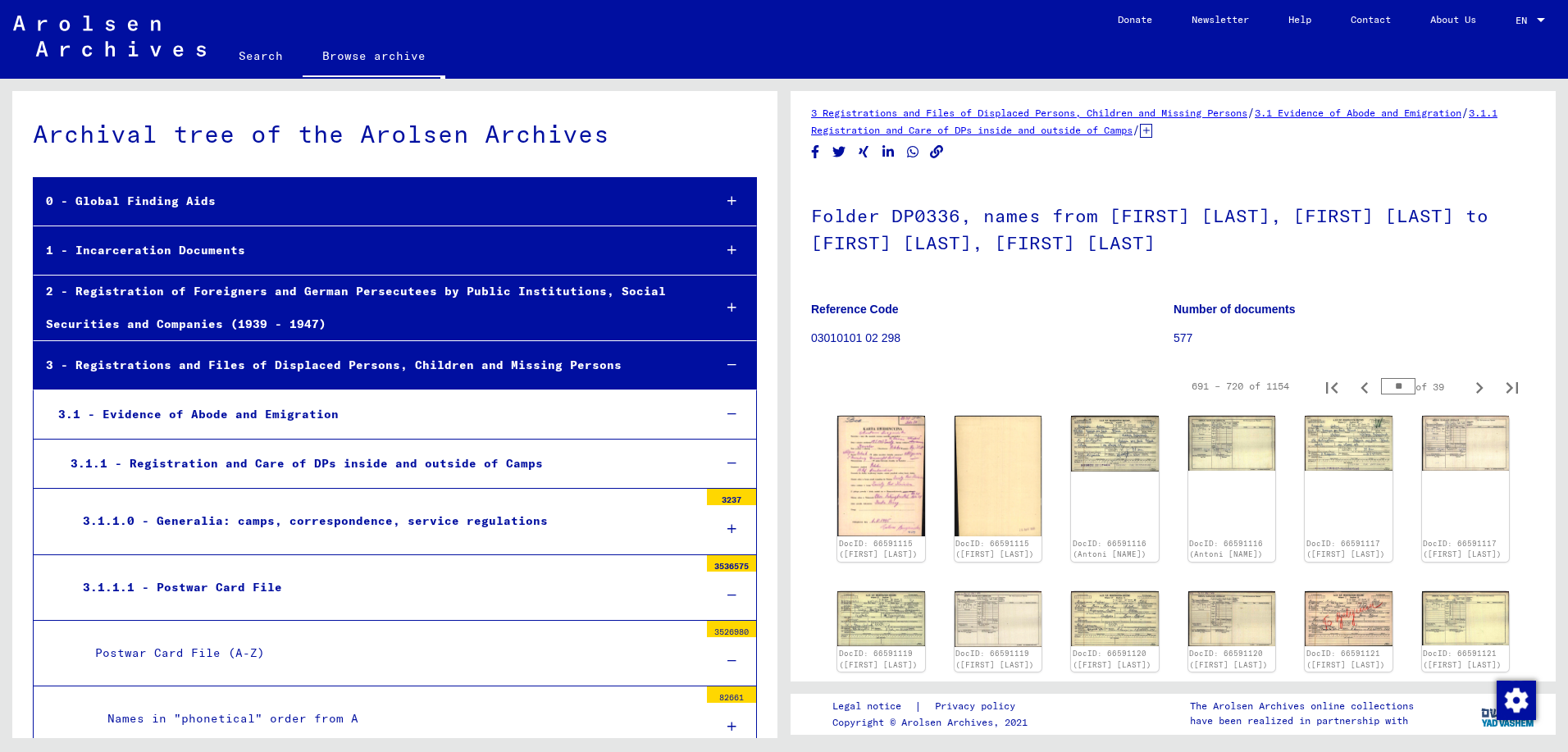 type on "**" 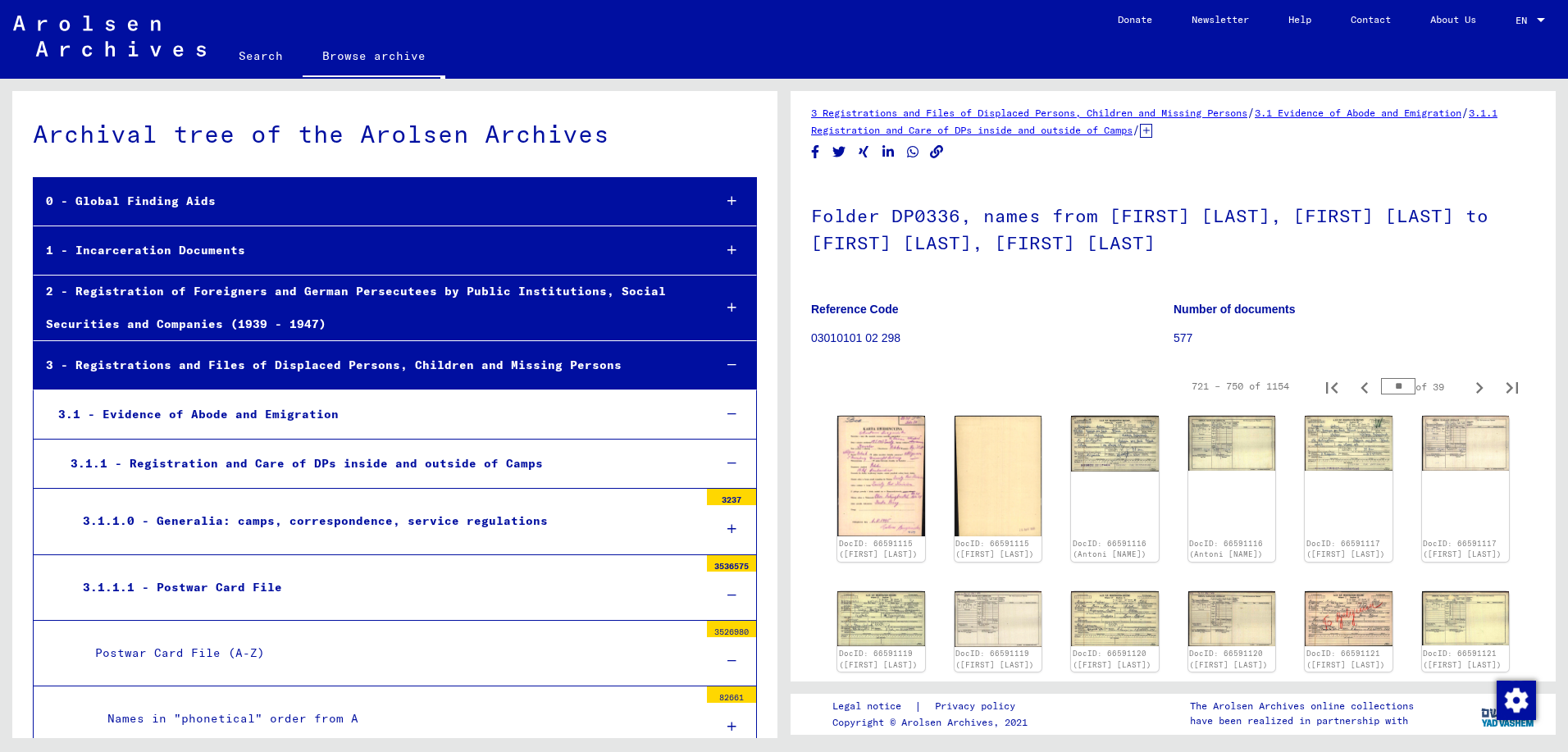 type on "**" 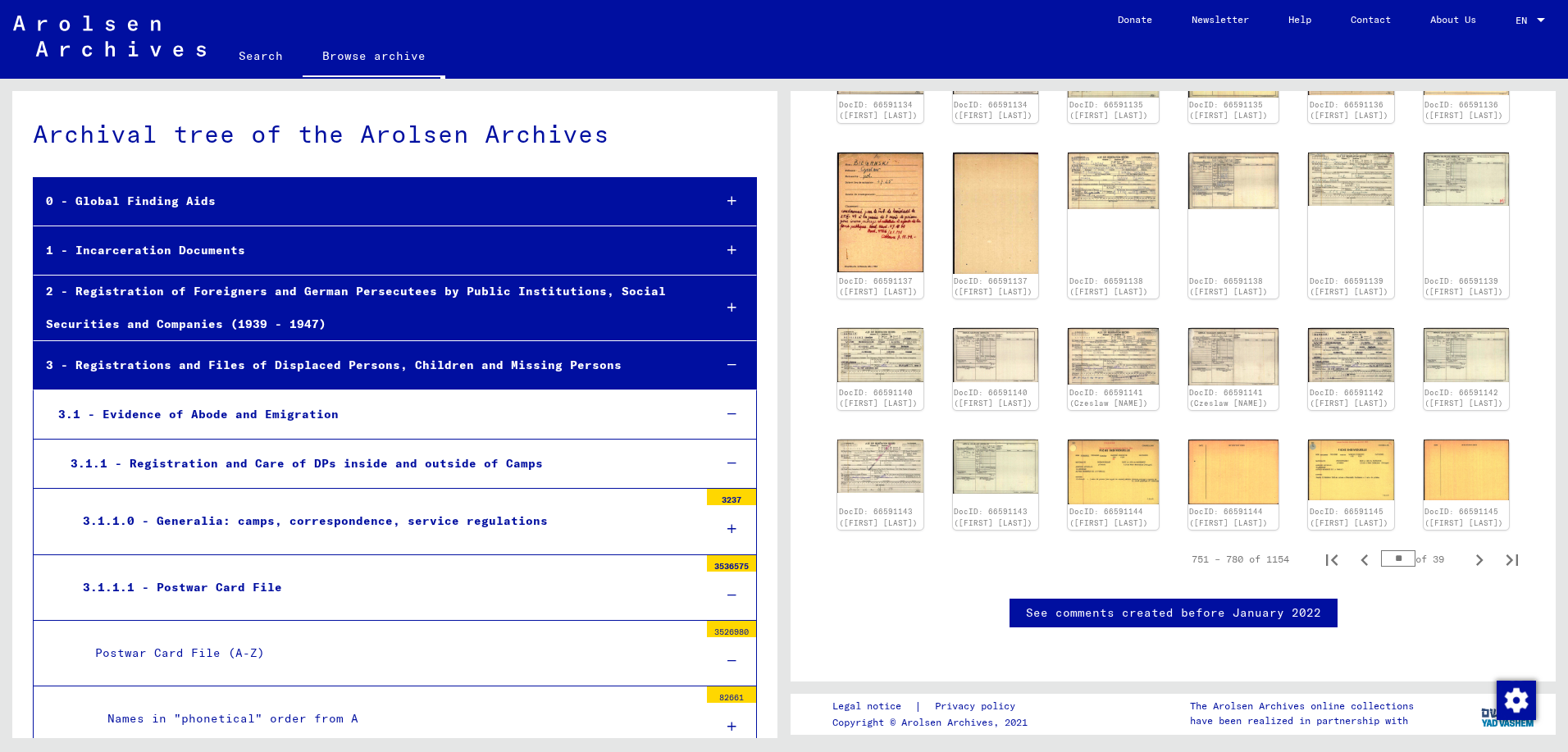 scroll, scrollTop: 7, scrollLeft: 0, axis: vertical 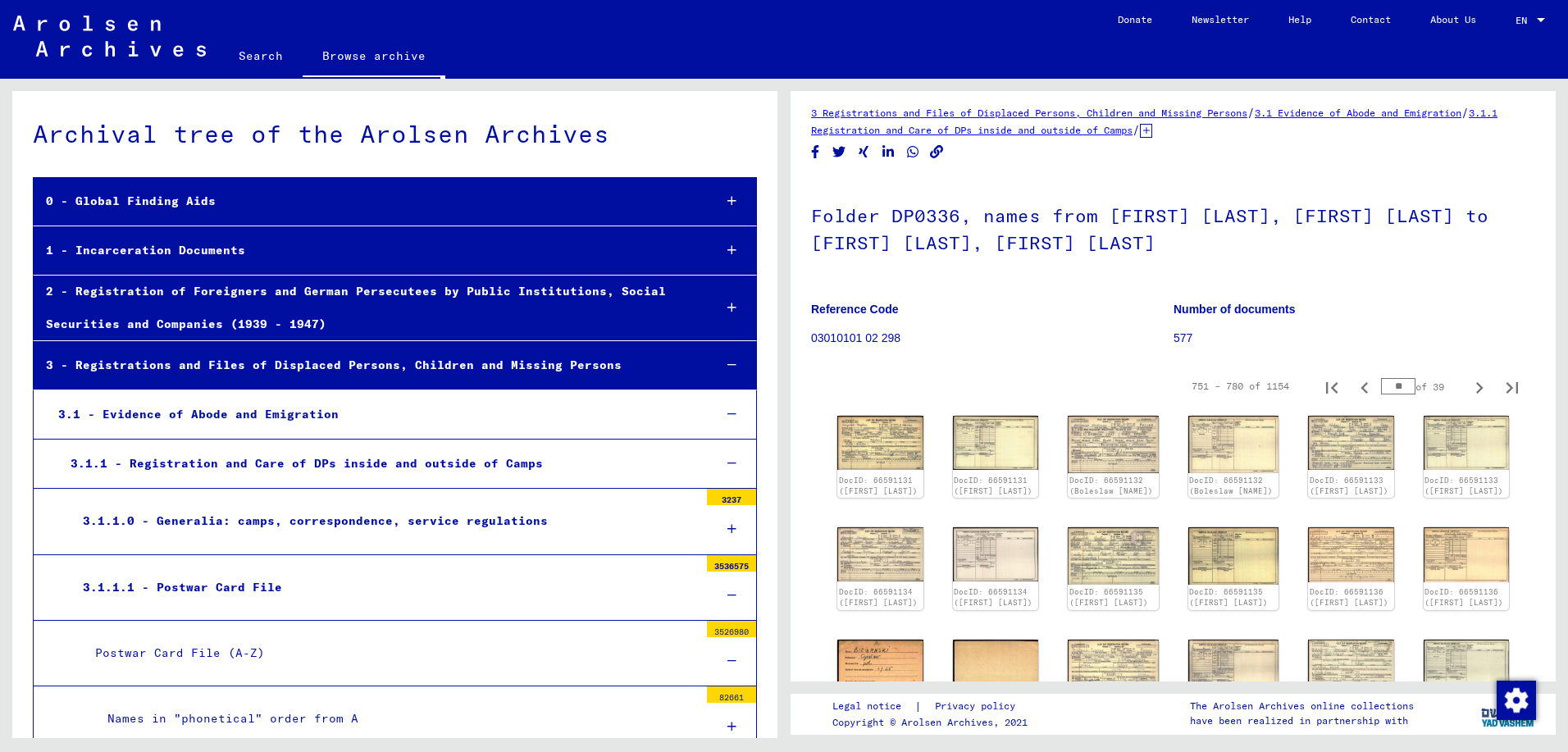 type on "**" 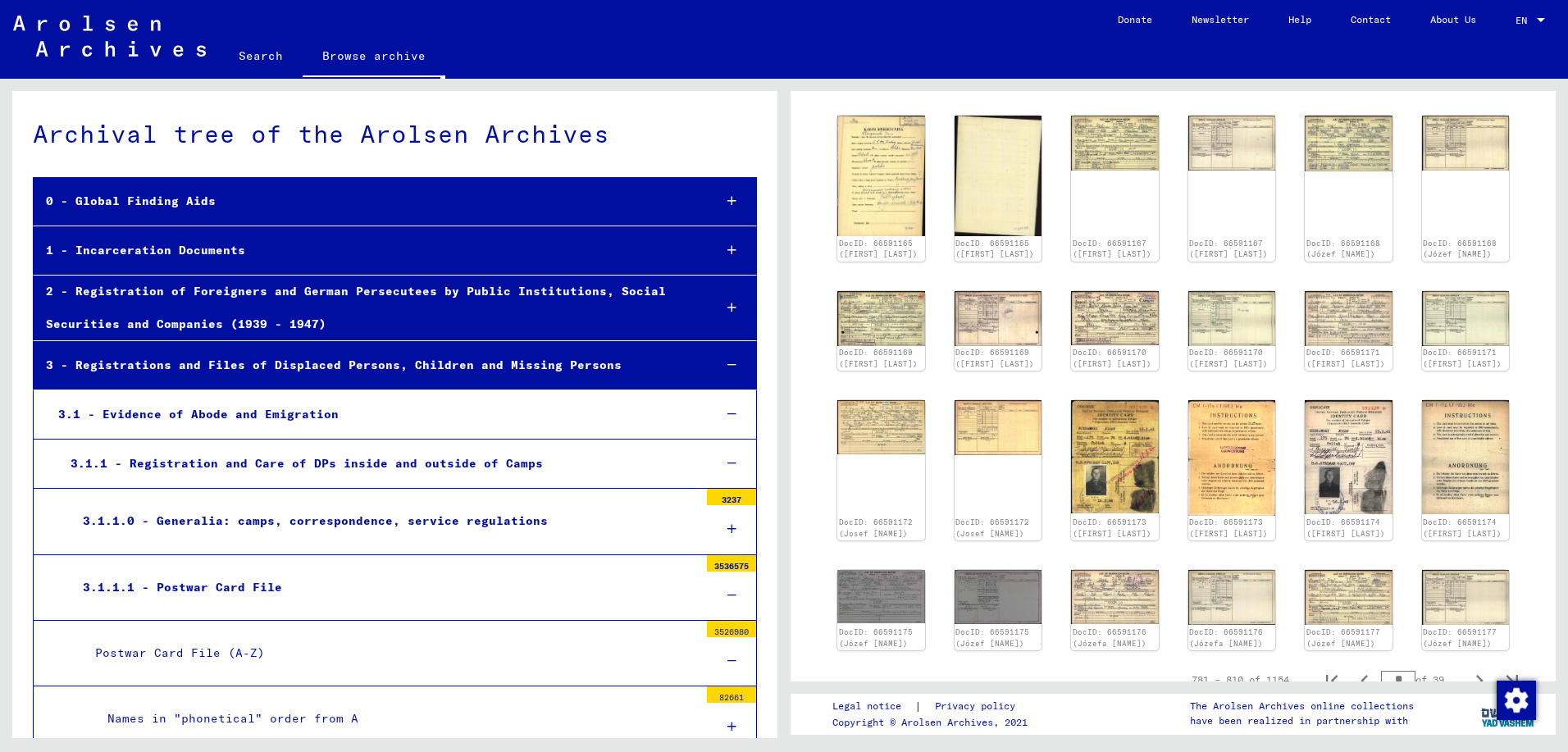 scroll, scrollTop: 7, scrollLeft: 0, axis: vertical 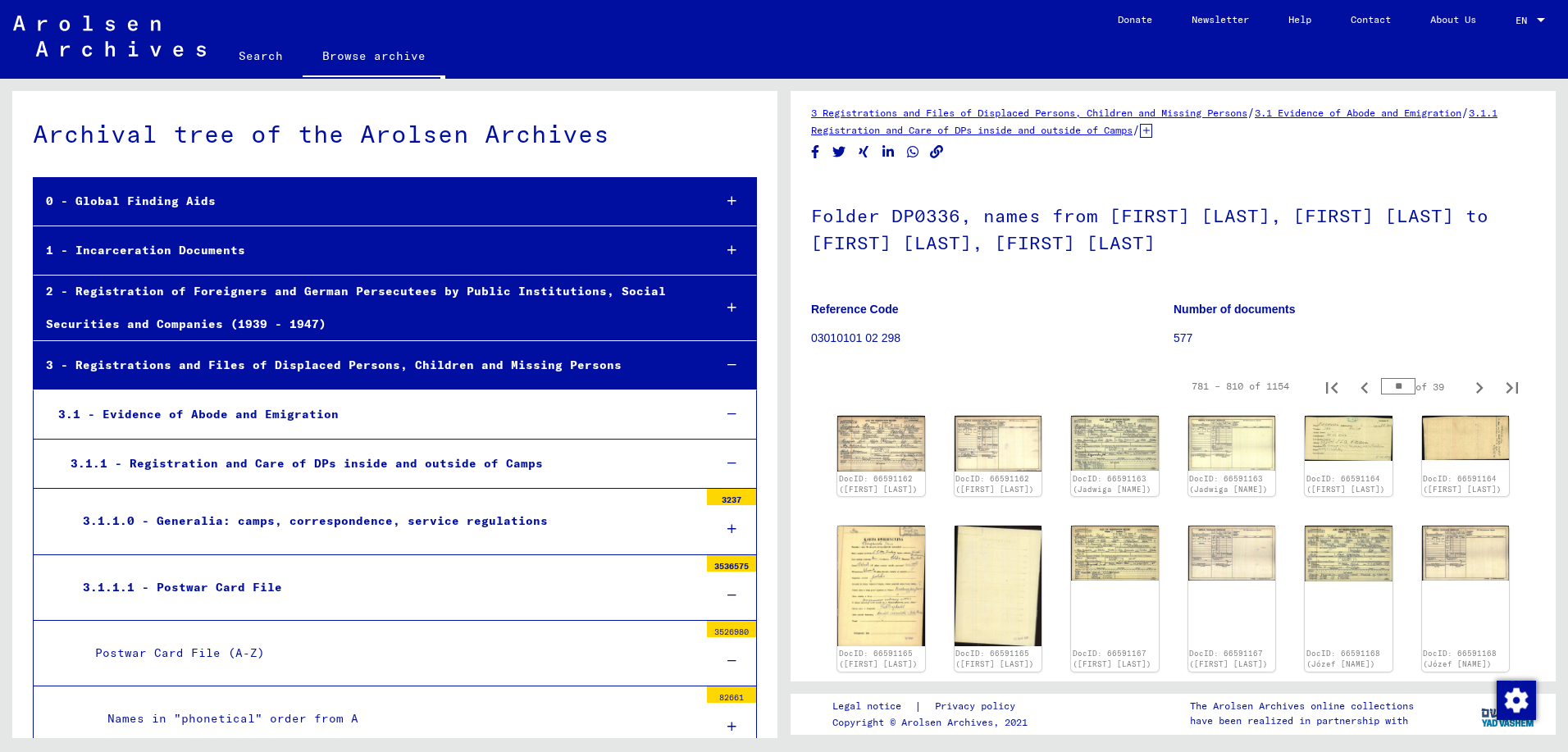 type on "**" 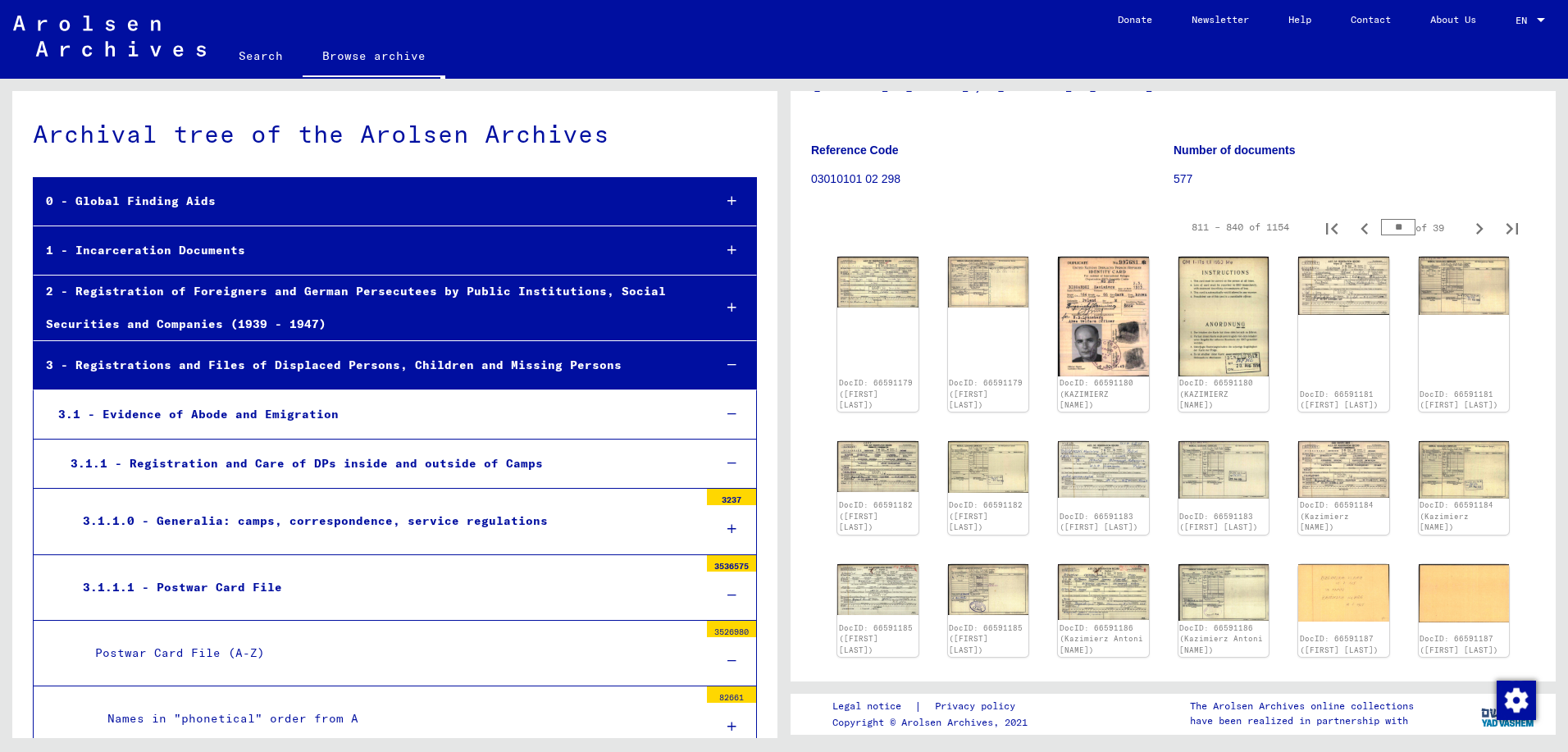 scroll, scrollTop: 253, scrollLeft: 0, axis: vertical 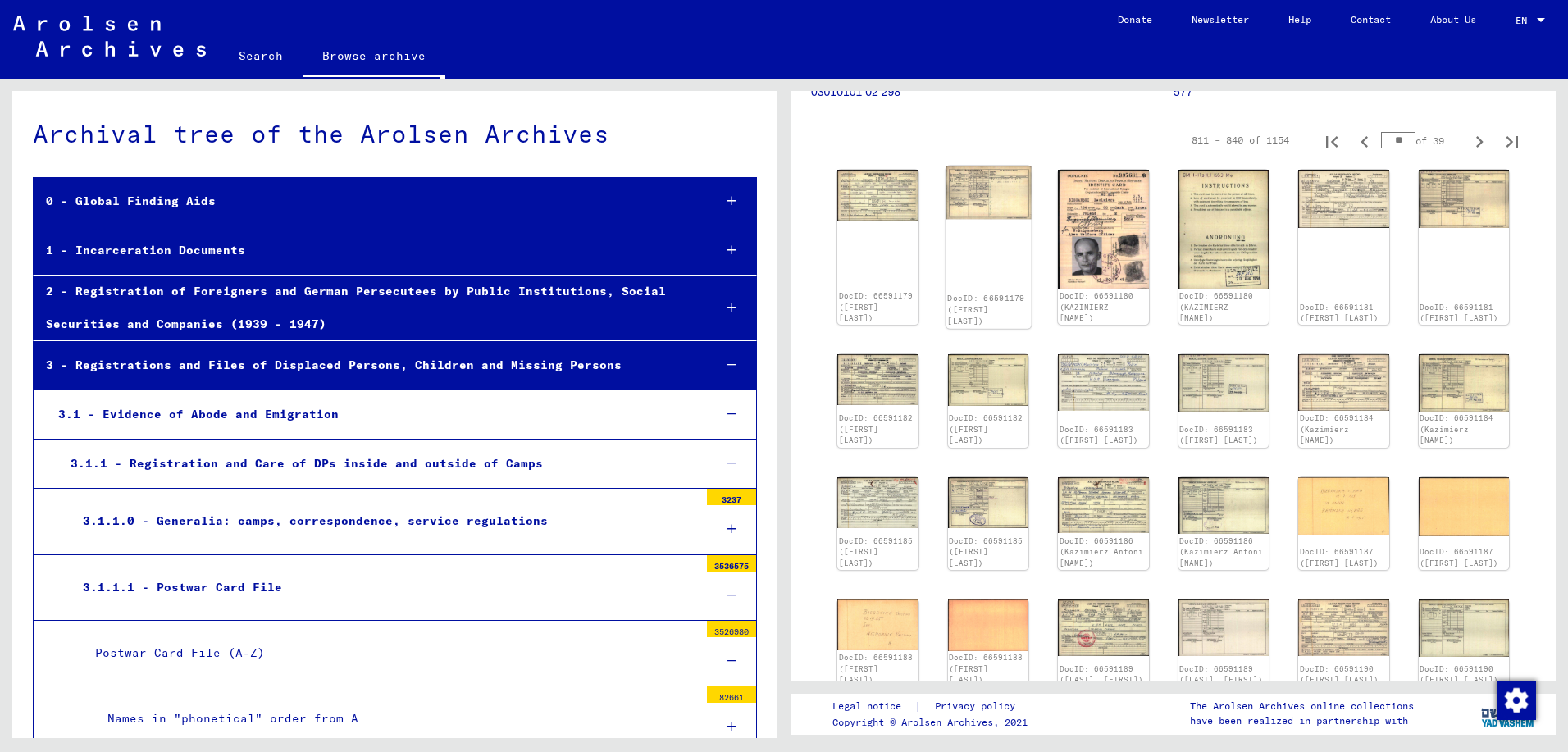 click on "DocID: 66591179 ([FIRST] [LAST])" 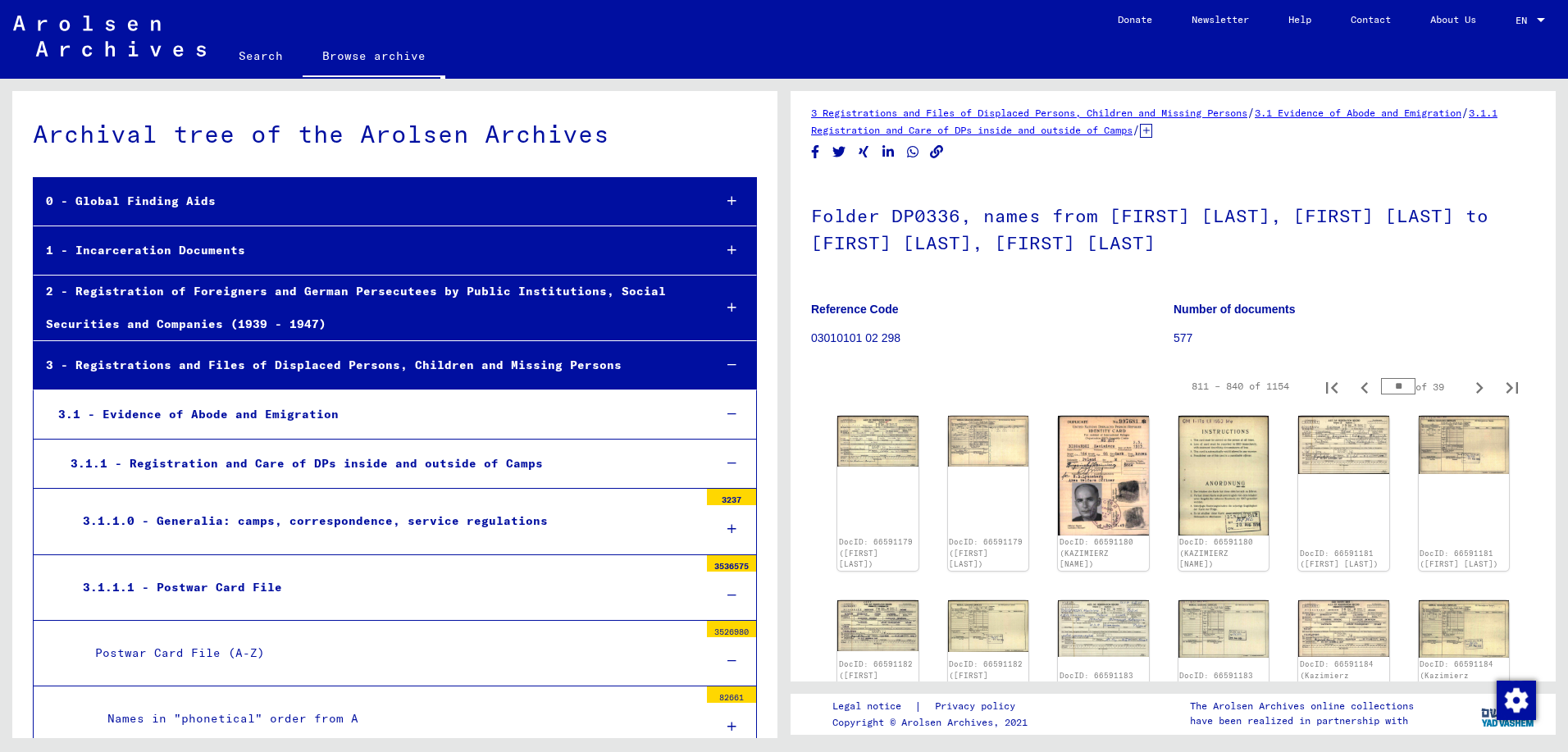 type on "**" 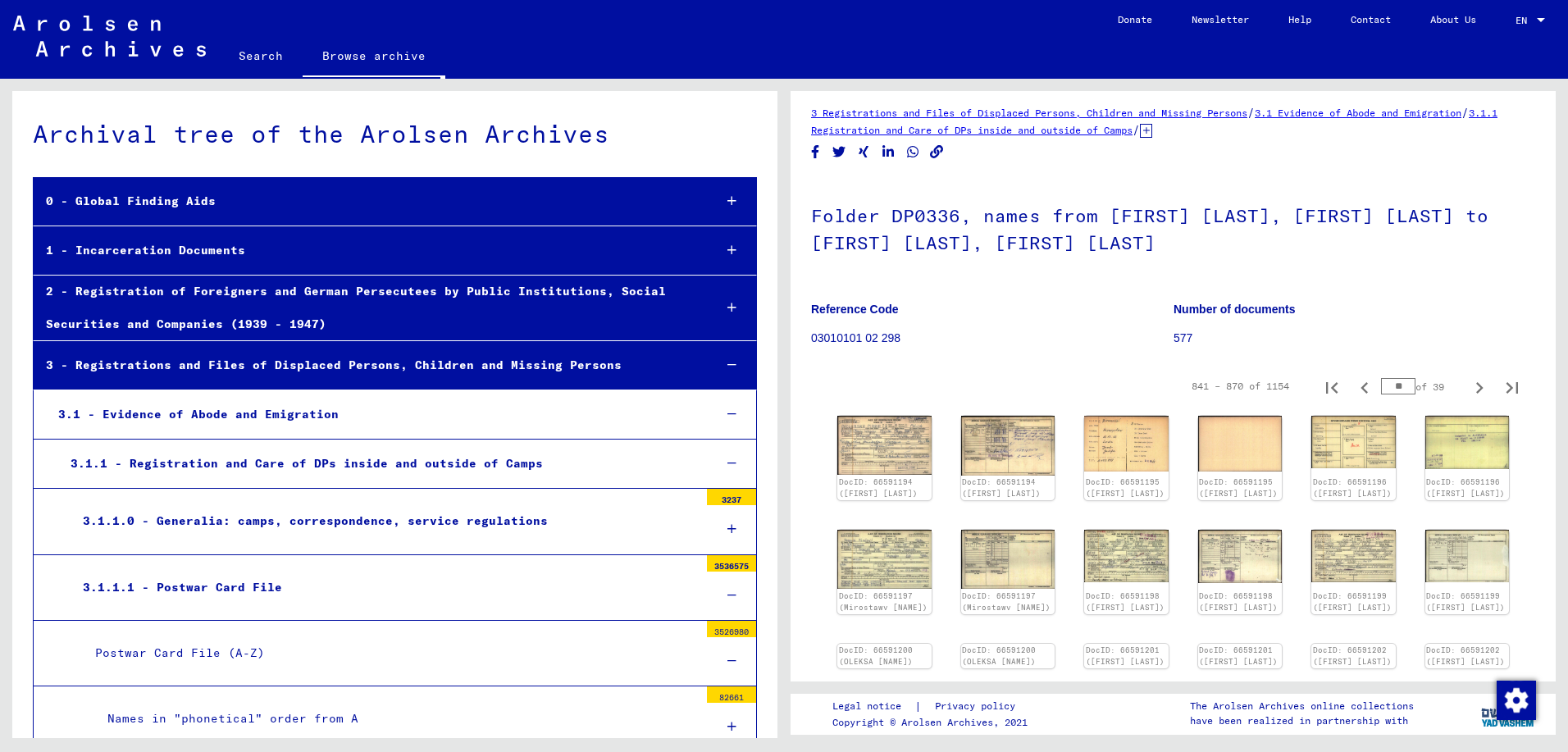 type on "**" 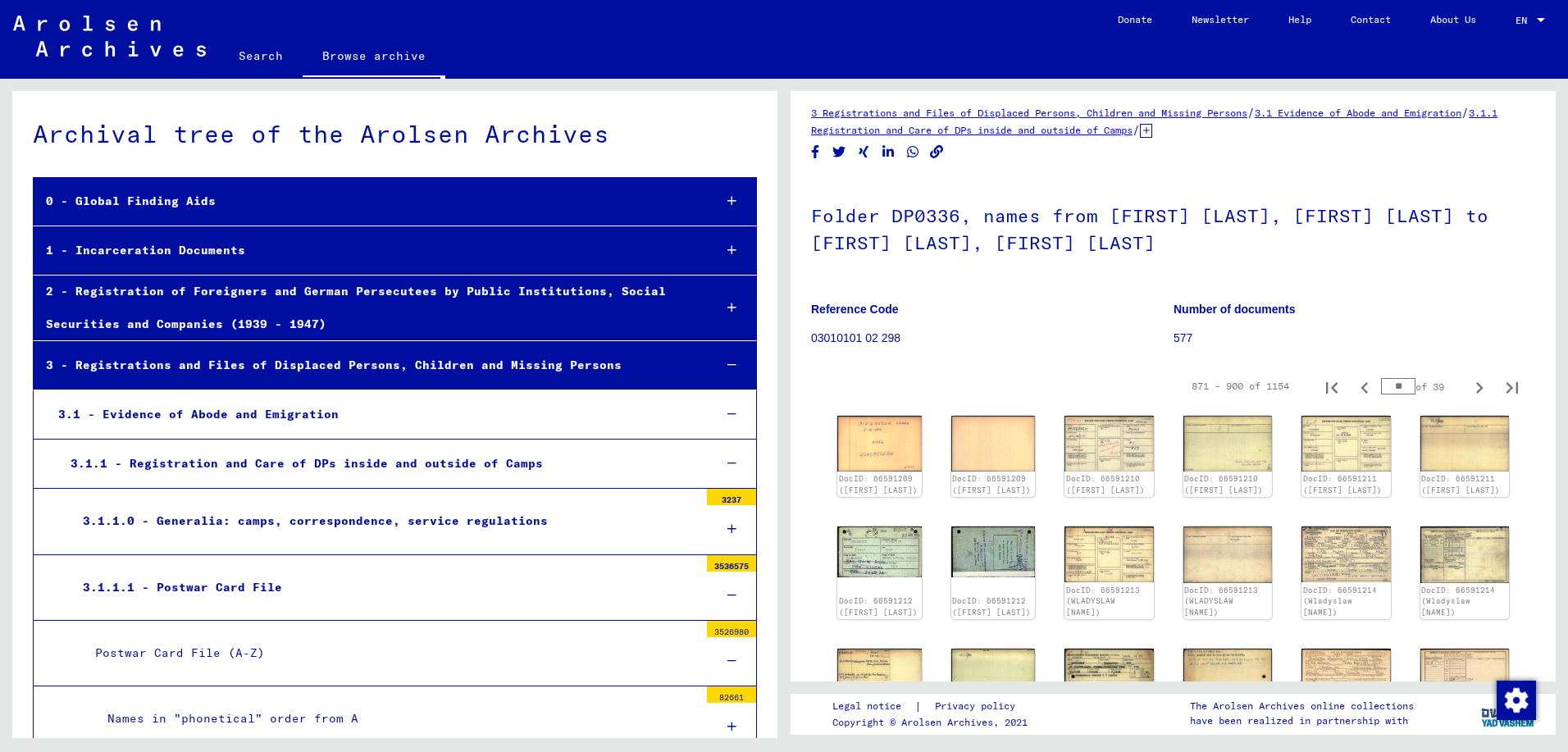 type on "**" 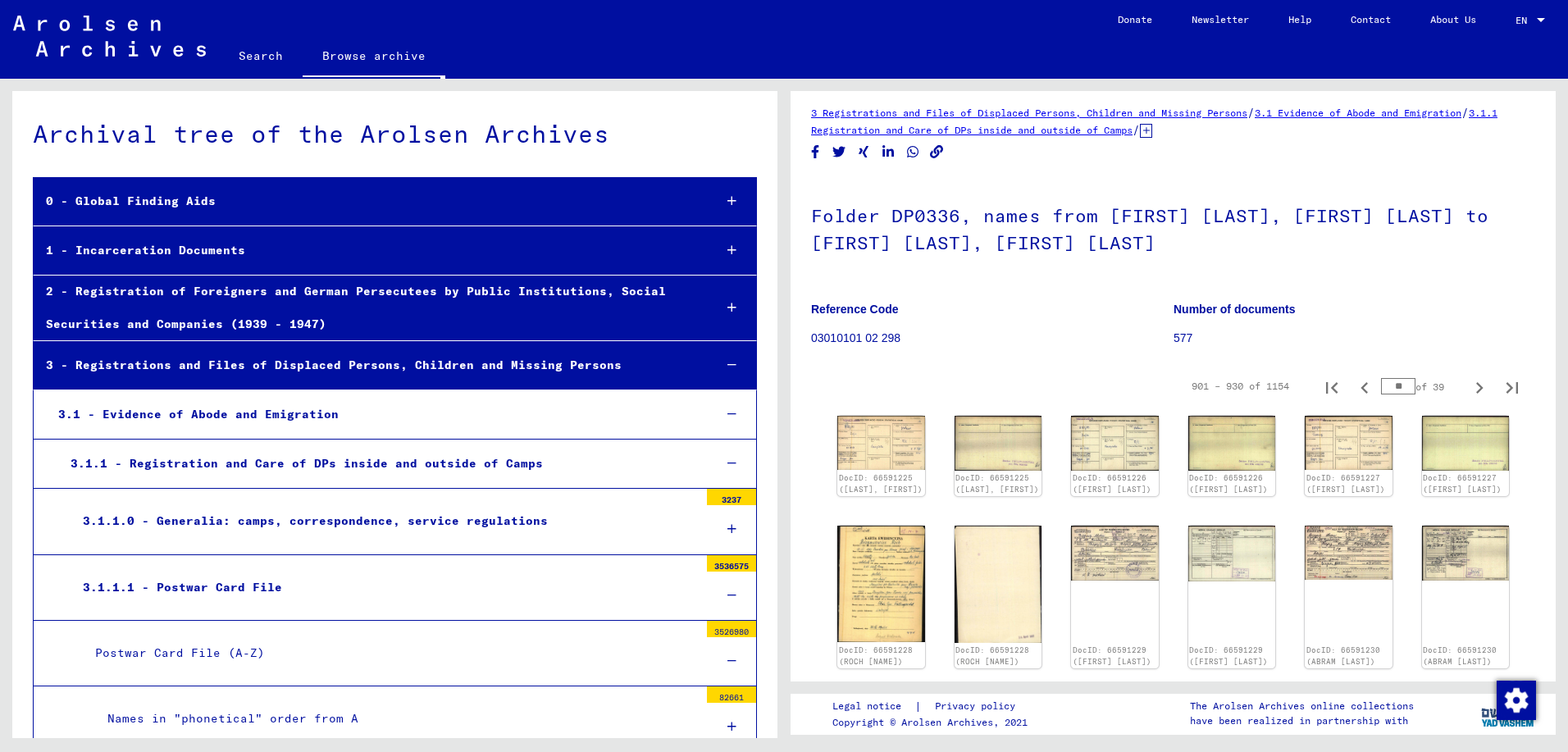 type on "**" 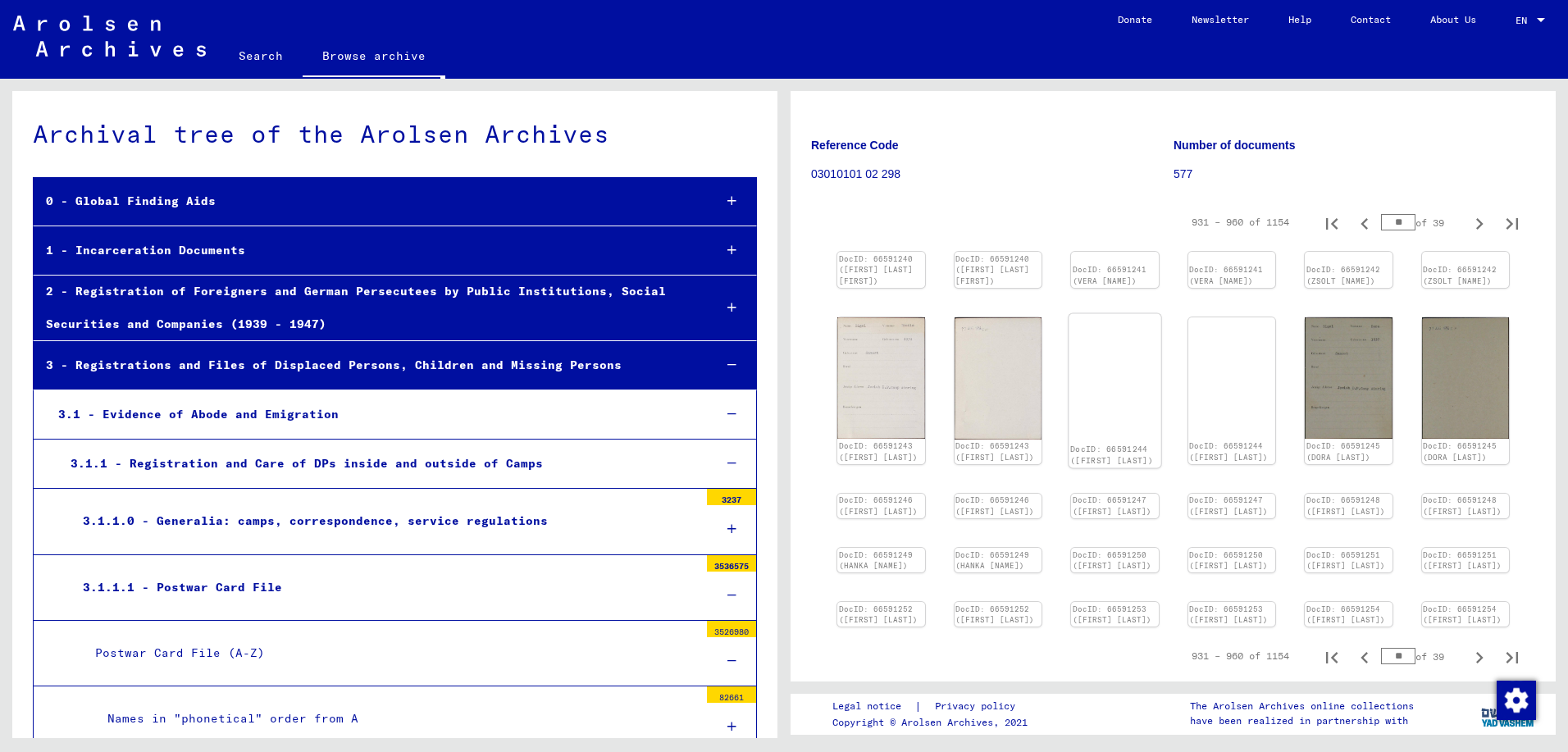 scroll, scrollTop: 7, scrollLeft: 0, axis: vertical 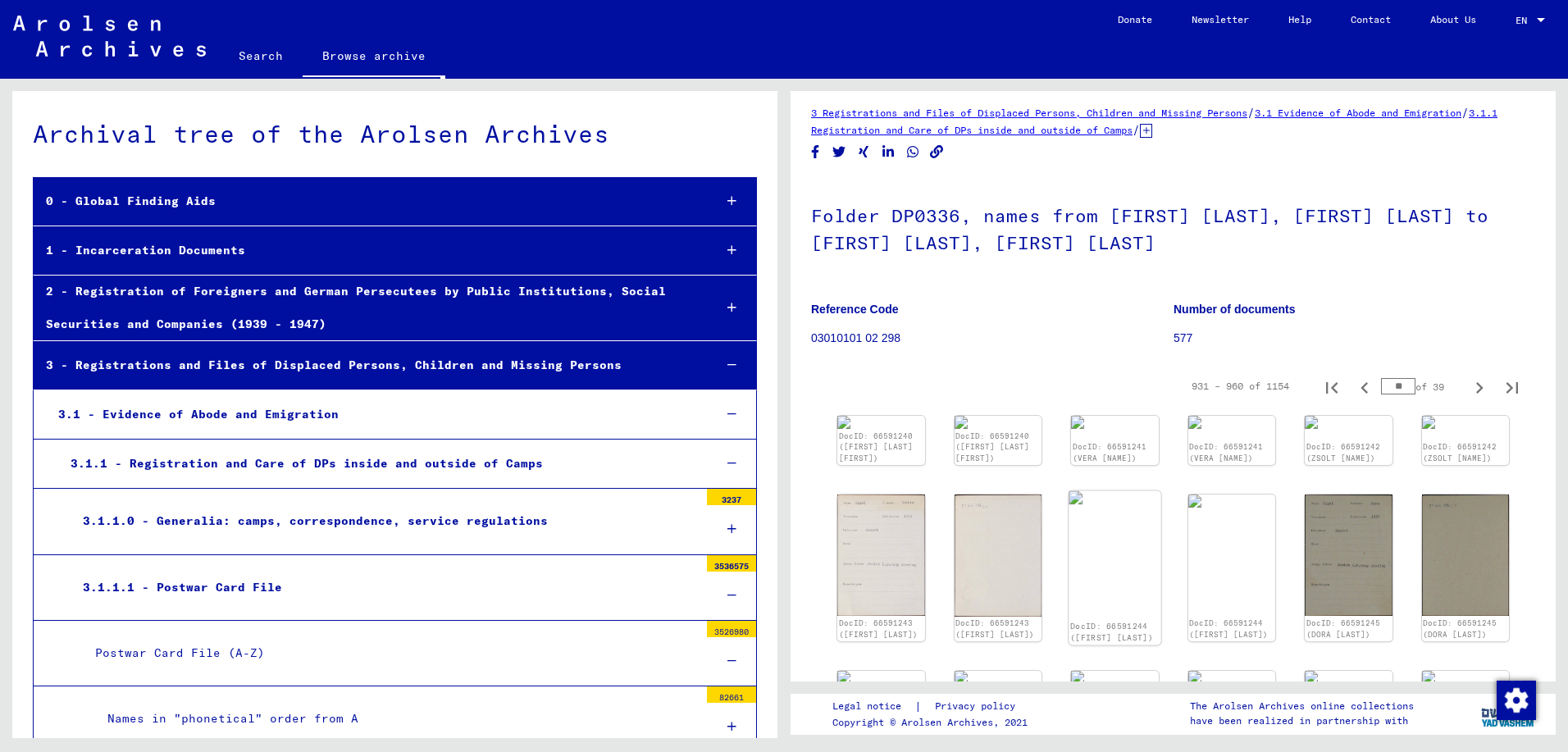 type on "**" 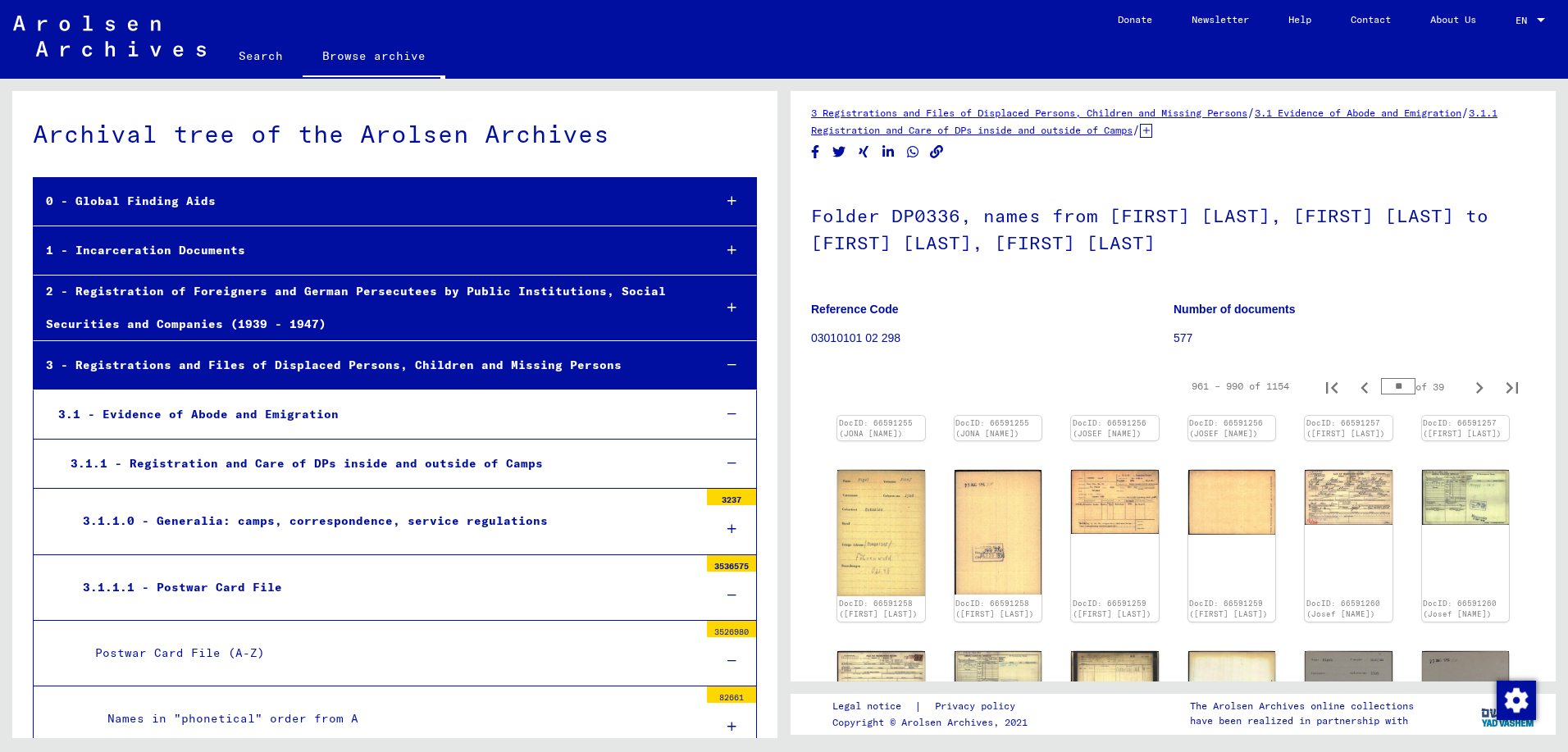 type on "**" 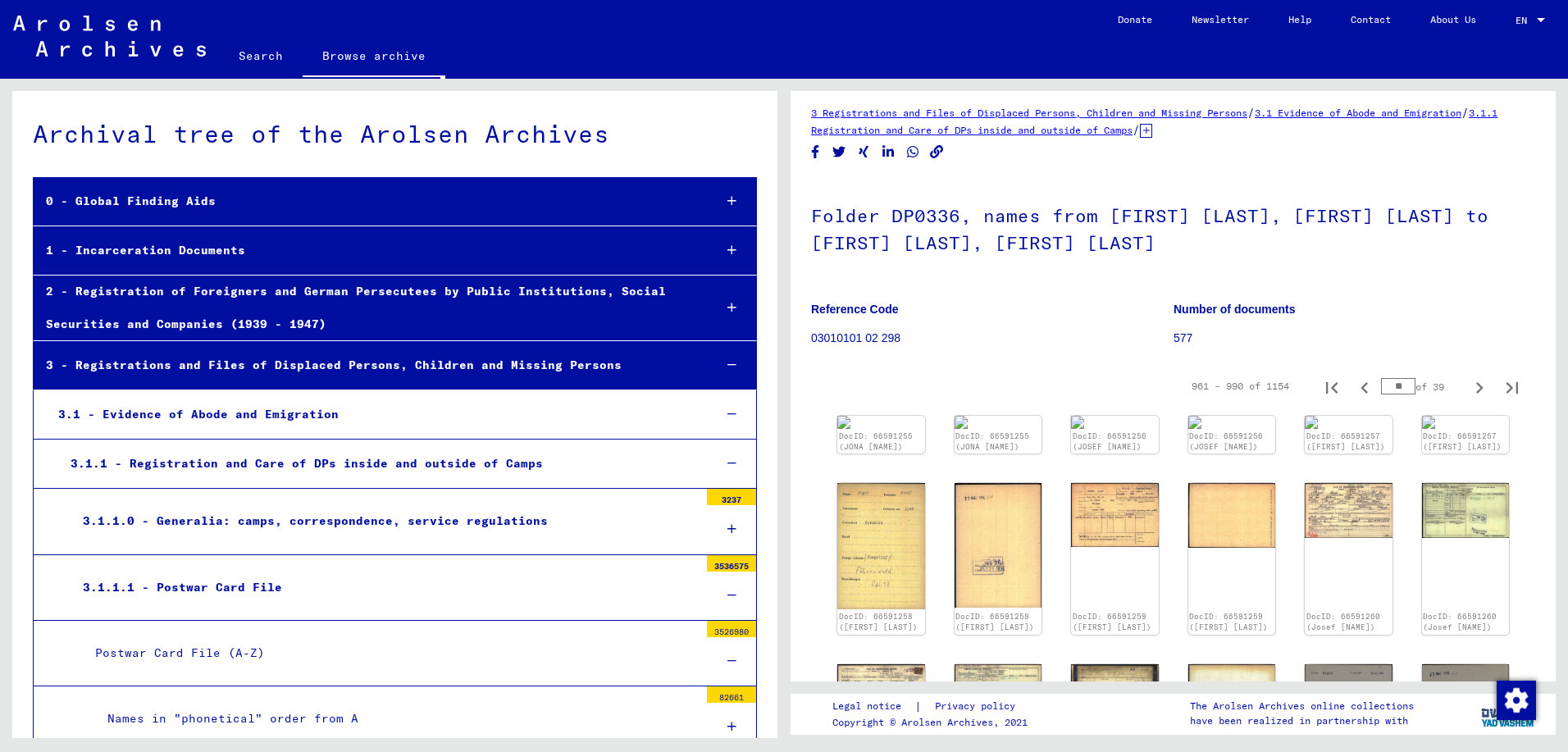 type on "**" 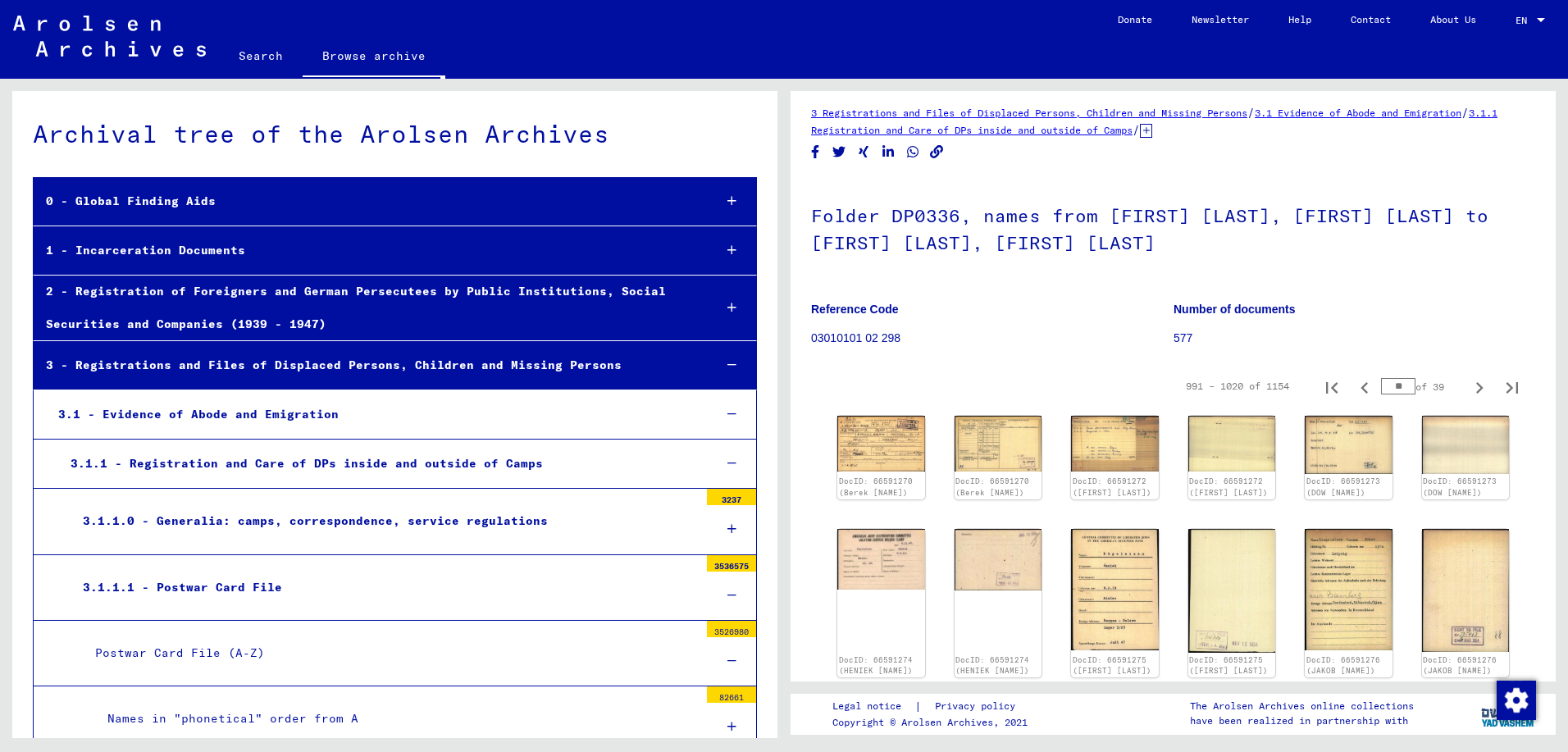 type on "**" 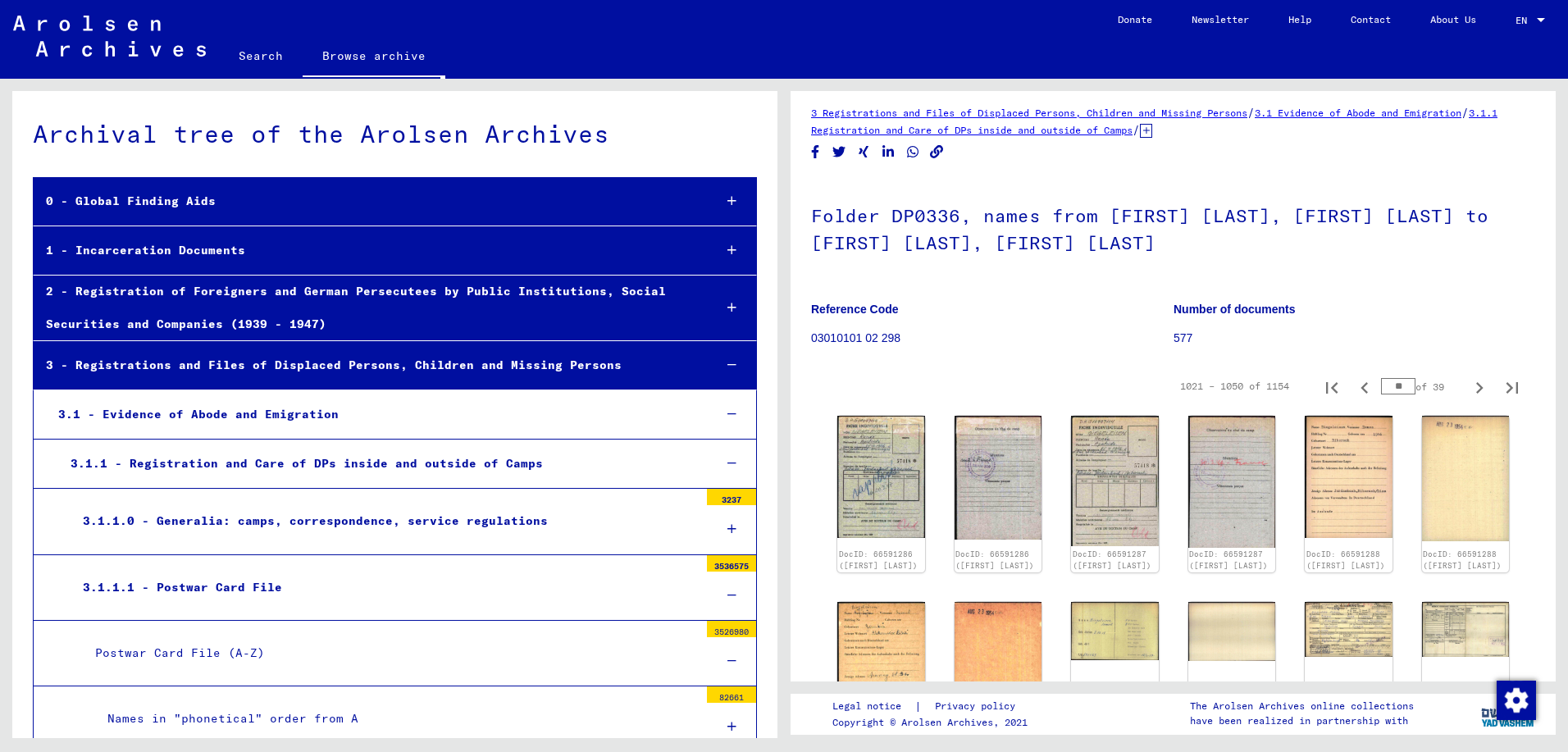 type on "**" 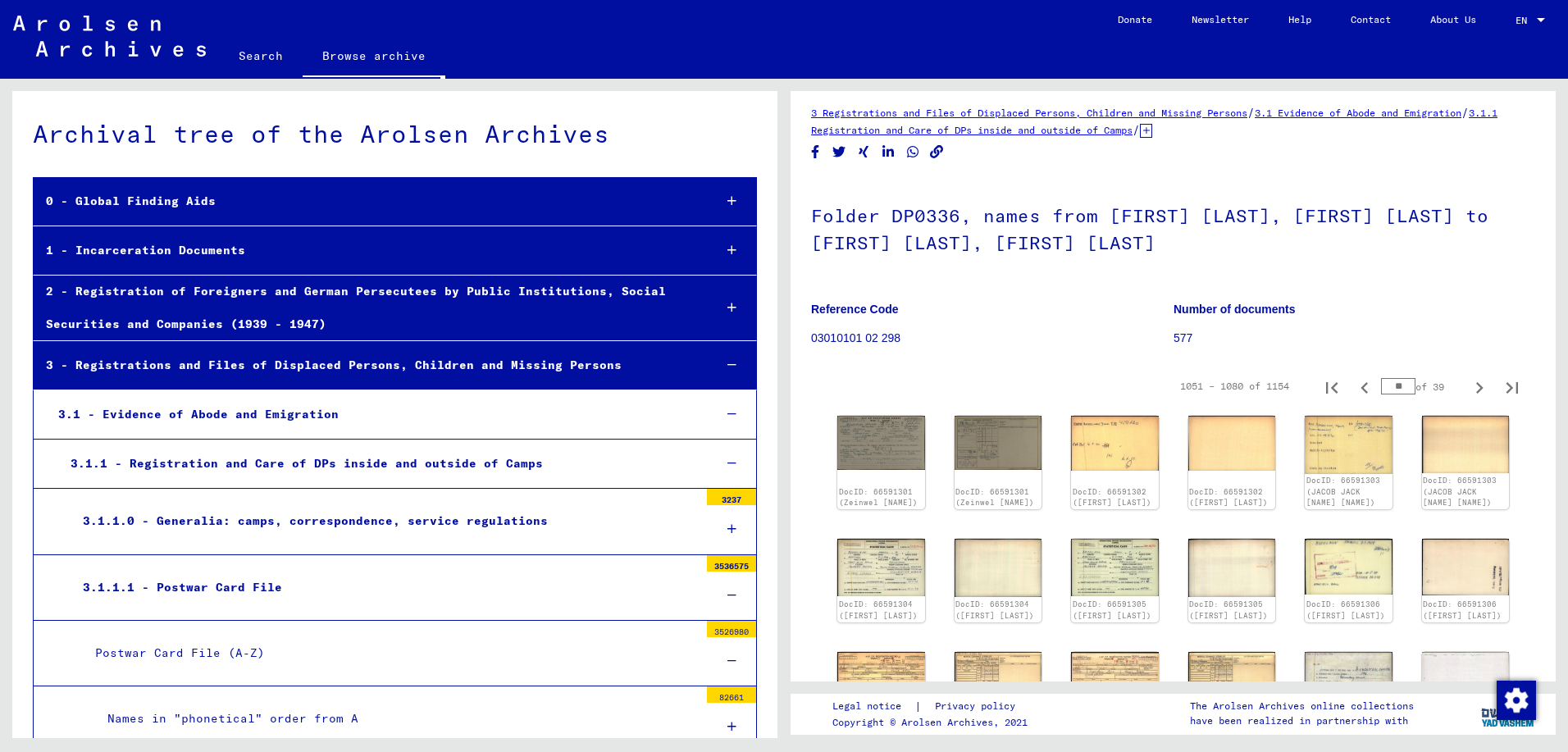 type on "**" 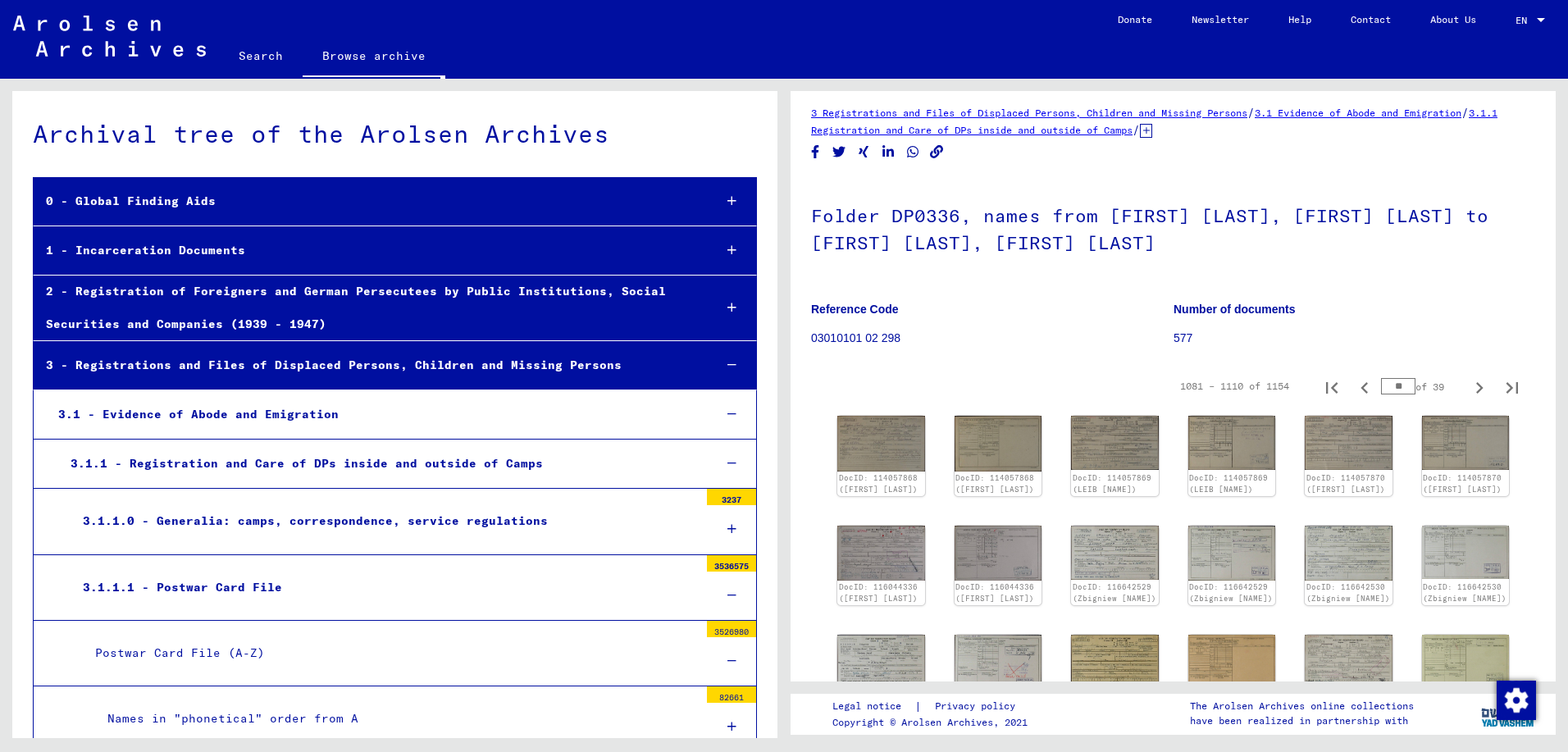 type on "**" 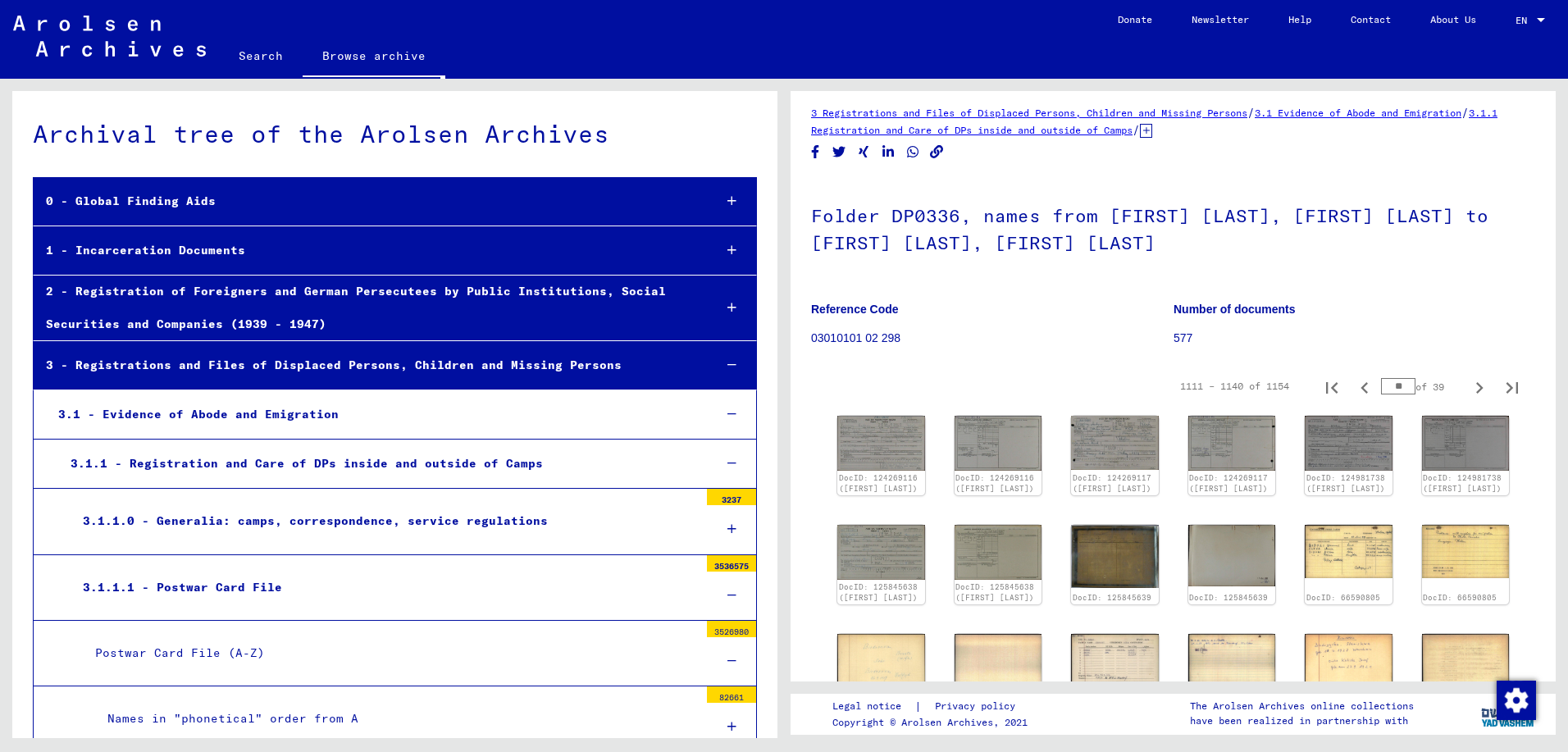 type on "**" 